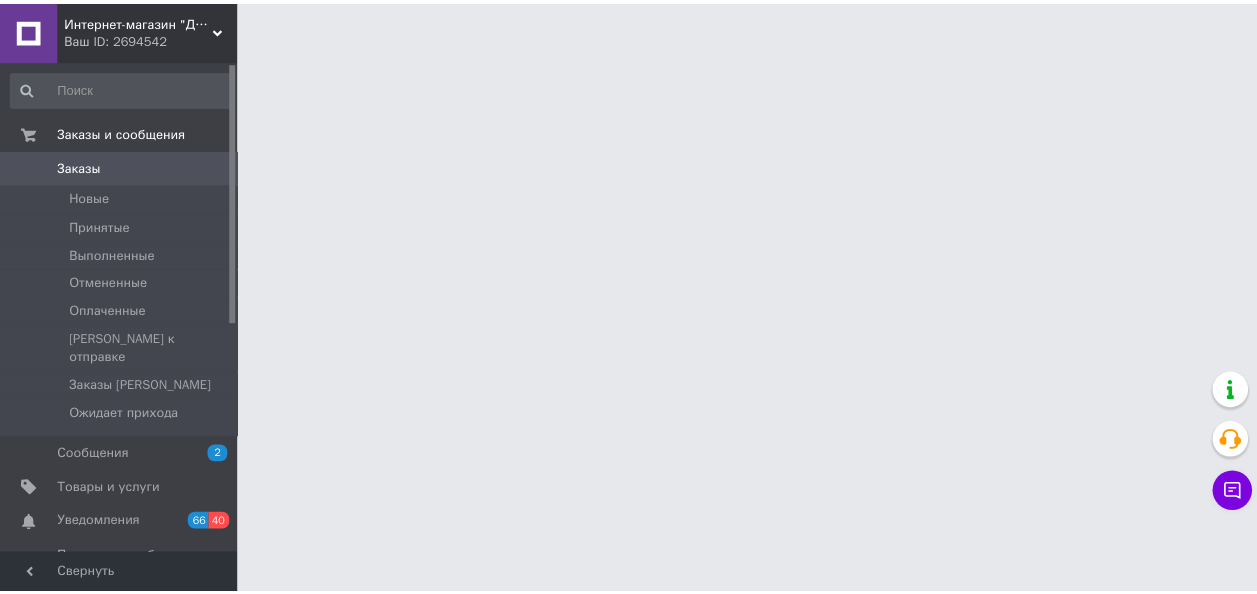 scroll, scrollTop: 0, scrollLeft: 0, axis: both 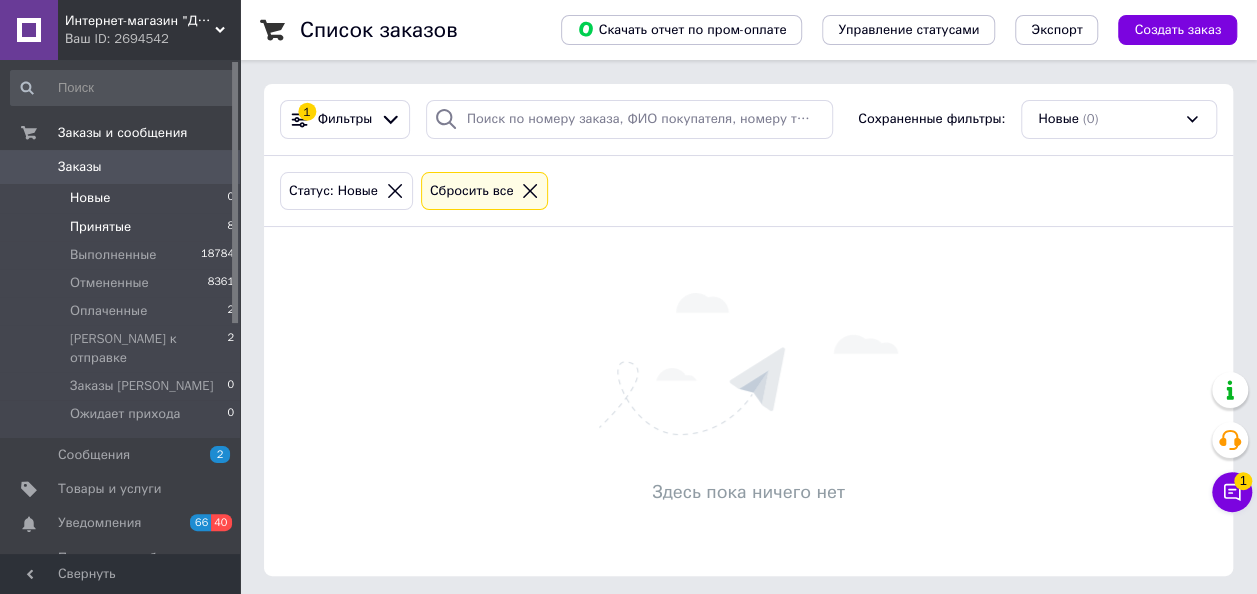 click on "Принятые" at bounding box center [100, 227] 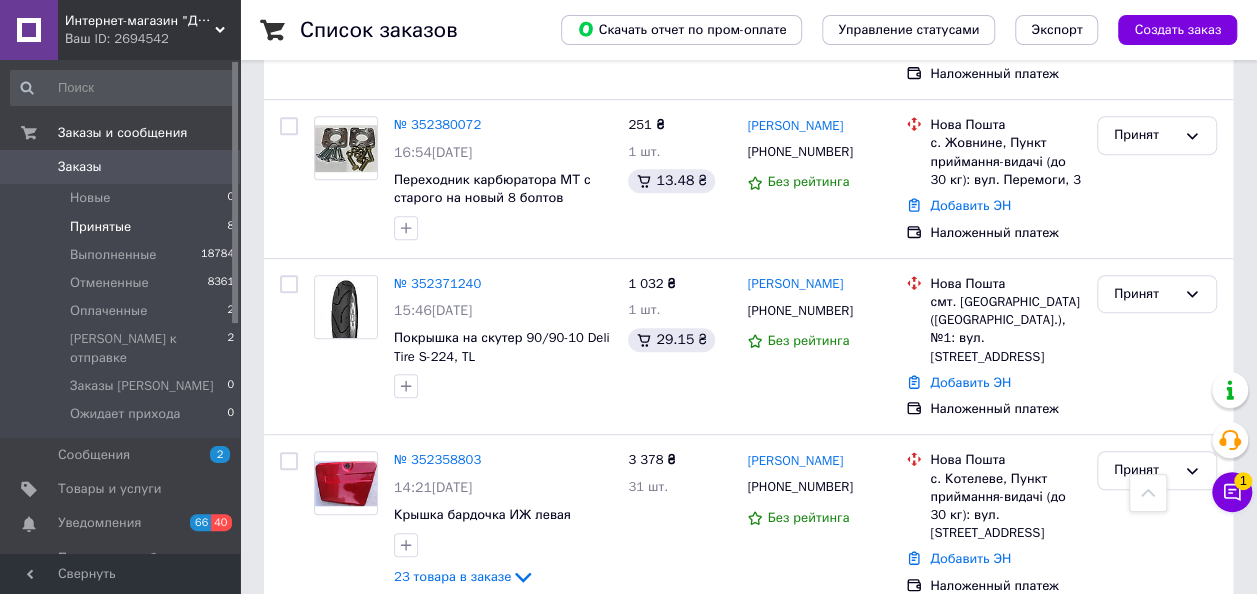 scroll, scrollTop: 600, scrollLeft: 0, axis: vertical 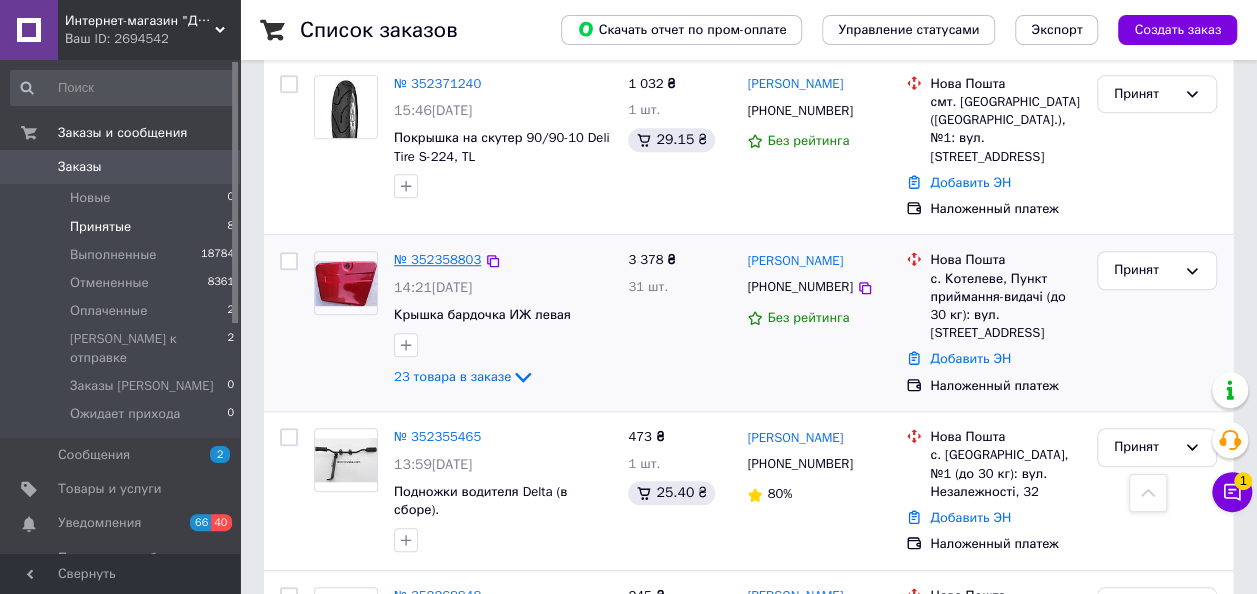click on "№ 352358803" at bounding box center (437, 259) 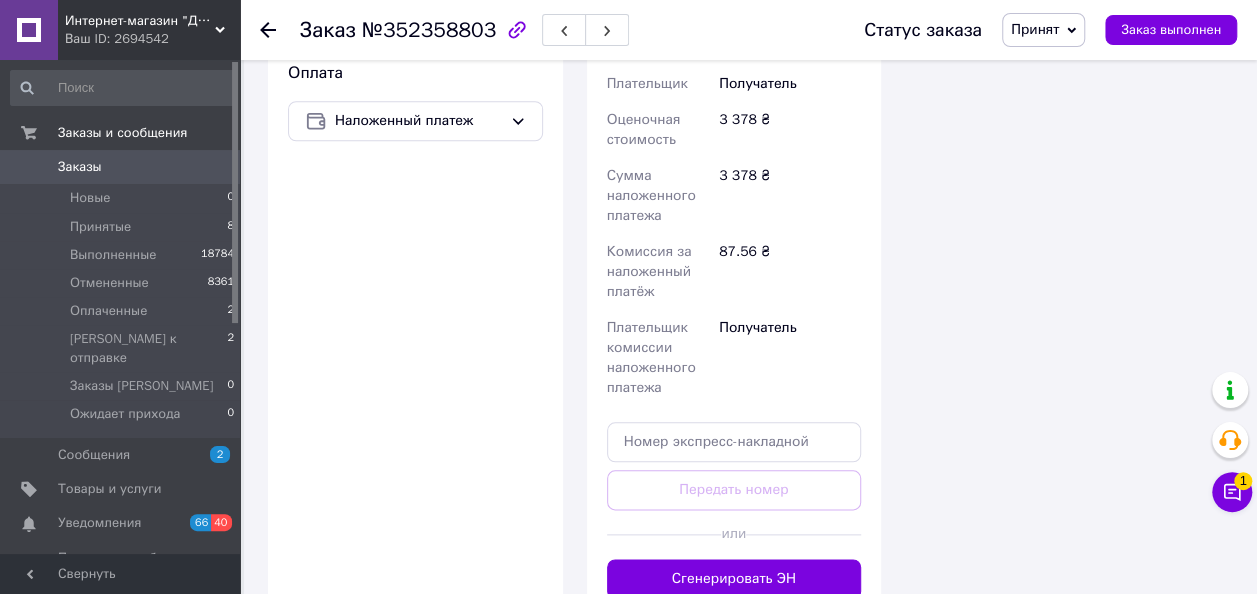 scroll, scrollTop: 4200, scrollLeft: 0, axis: vertical 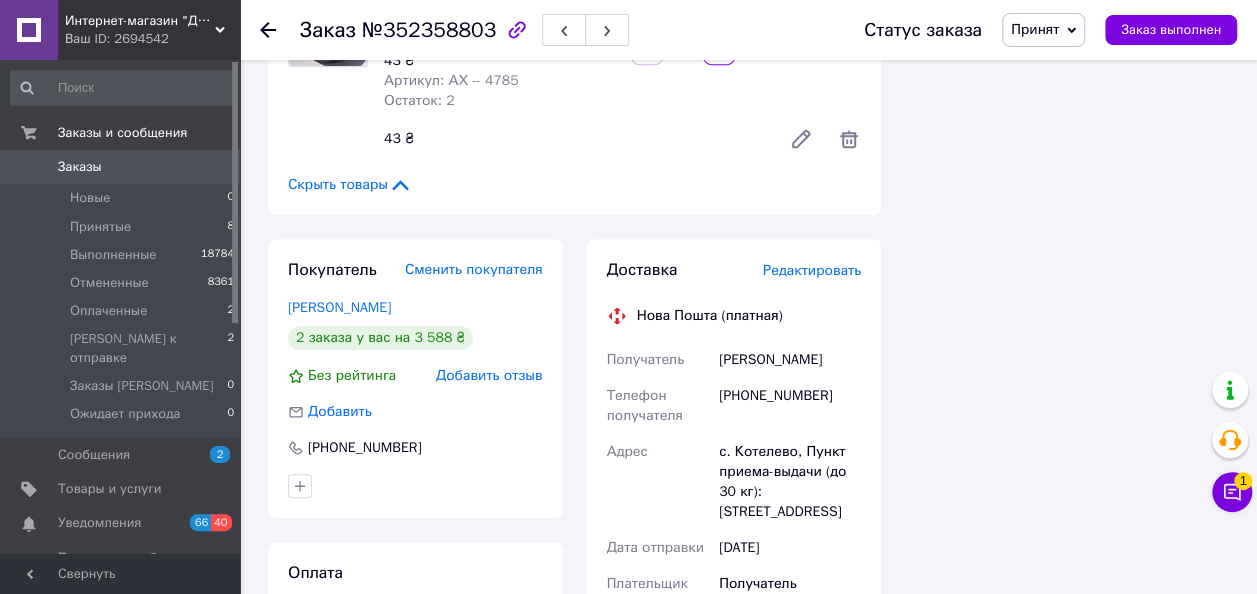 click on "[PHONE_NUMBER]" at bounding box center [790, 406] 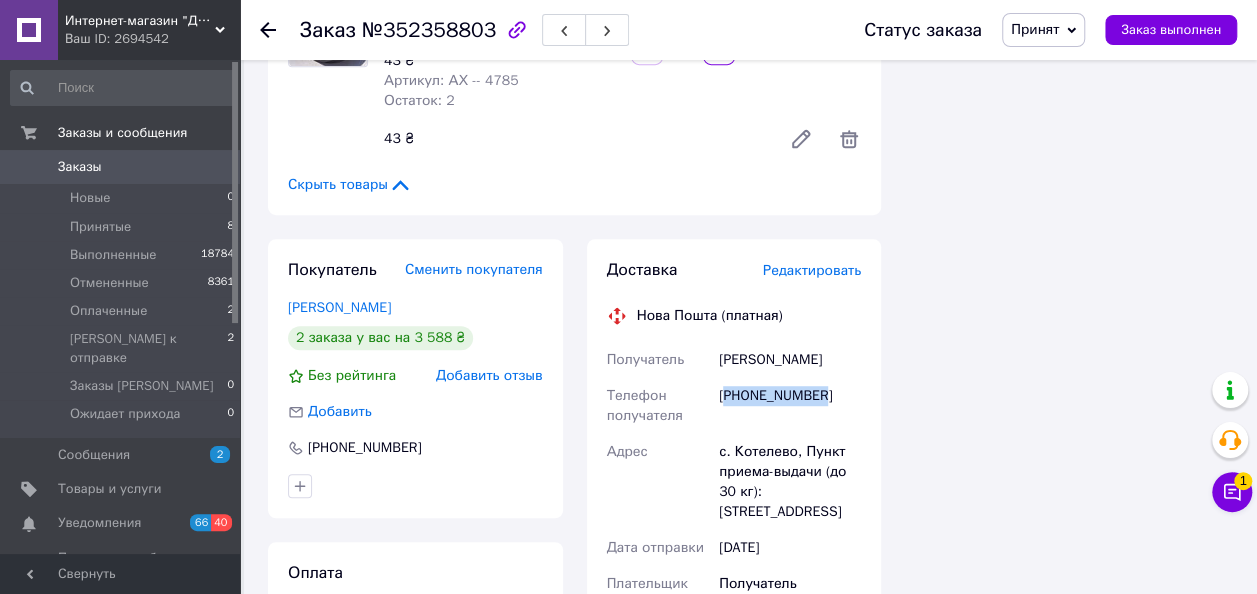 click on "[PHONE_NUMBER]" at bounding box center [790, 406] 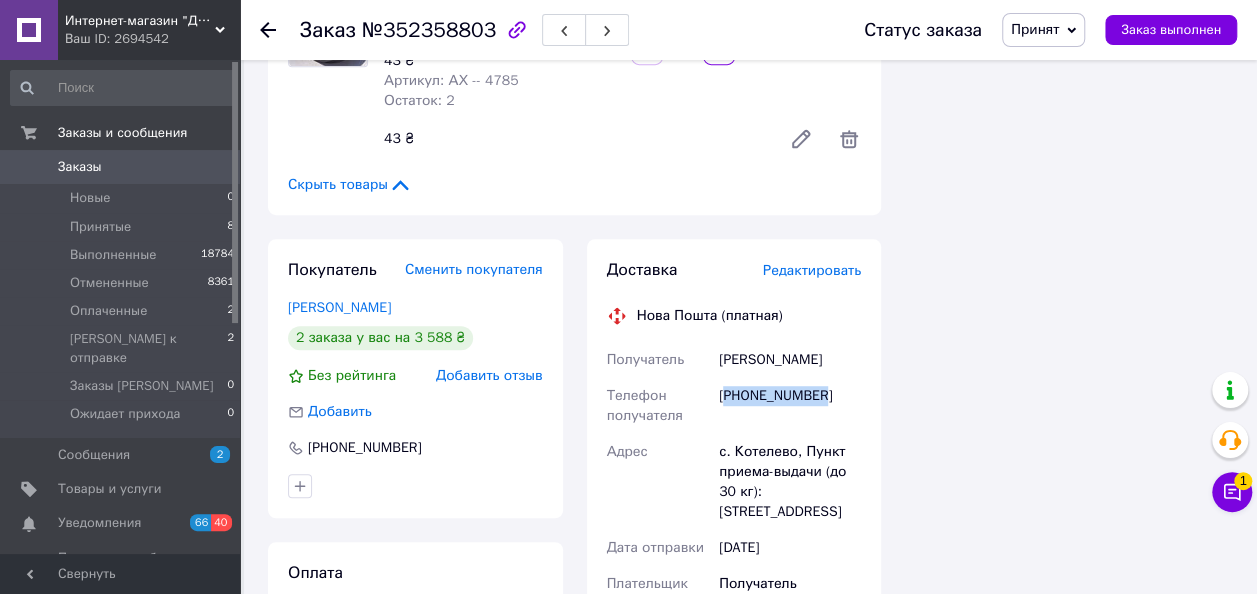 copy on "380986131933" 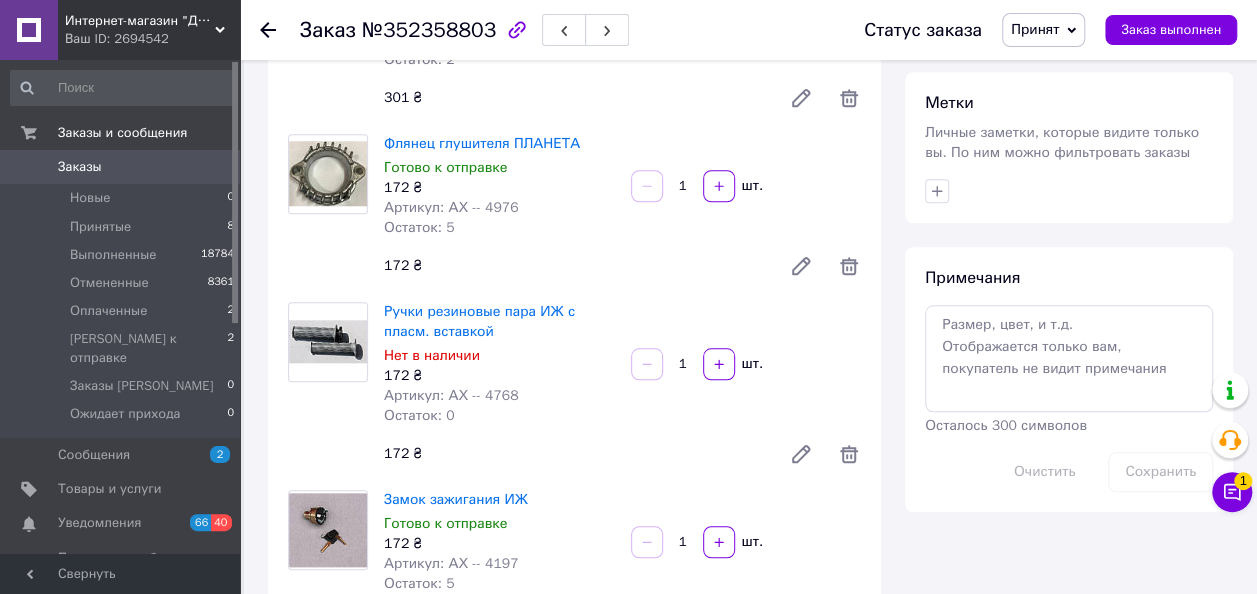 scroll, scrollTop: 900, scrollLeft: 0, axis: vertical 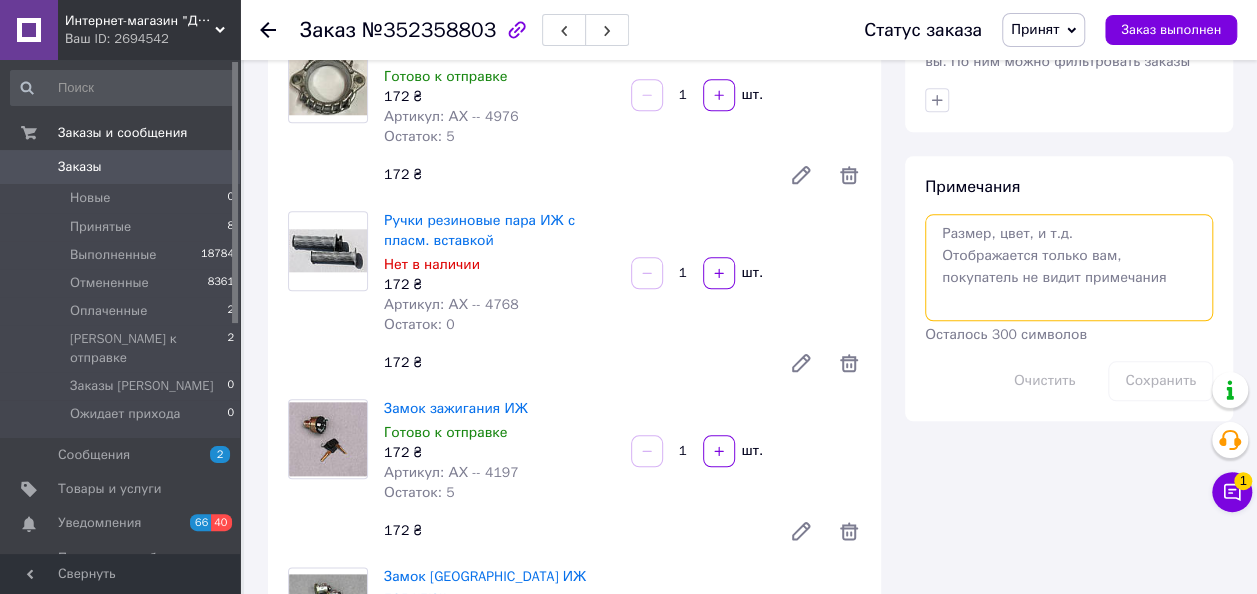 click at bounding box center [1069, 267] 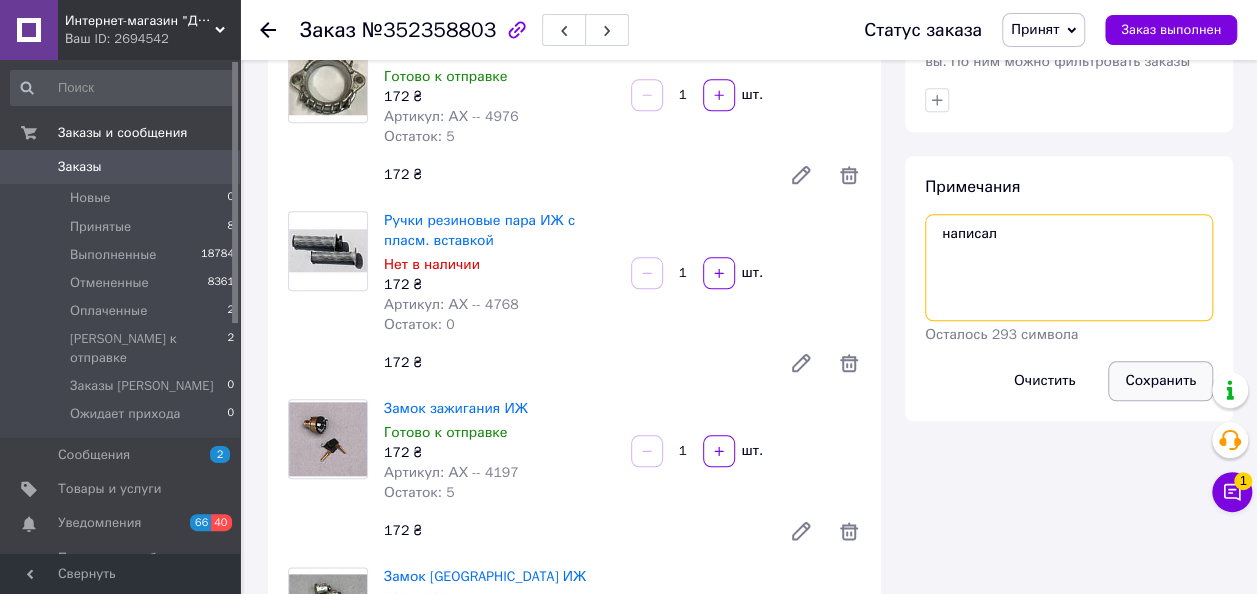type on "написал" 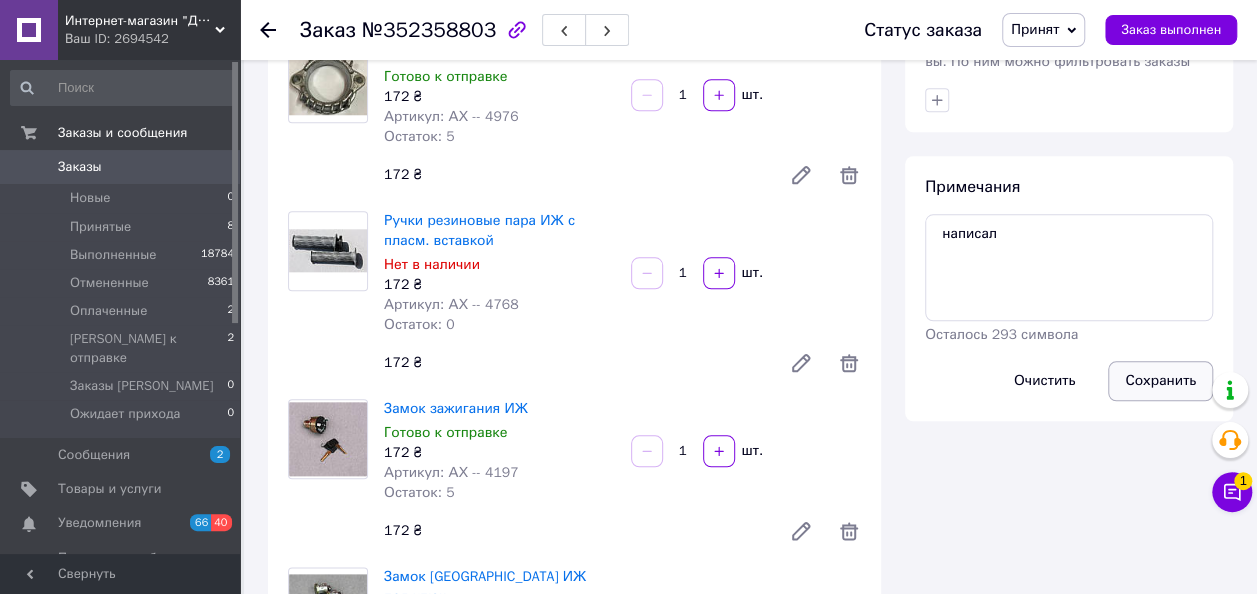 click on "Сохранить" at bounding box center [1160, 381] 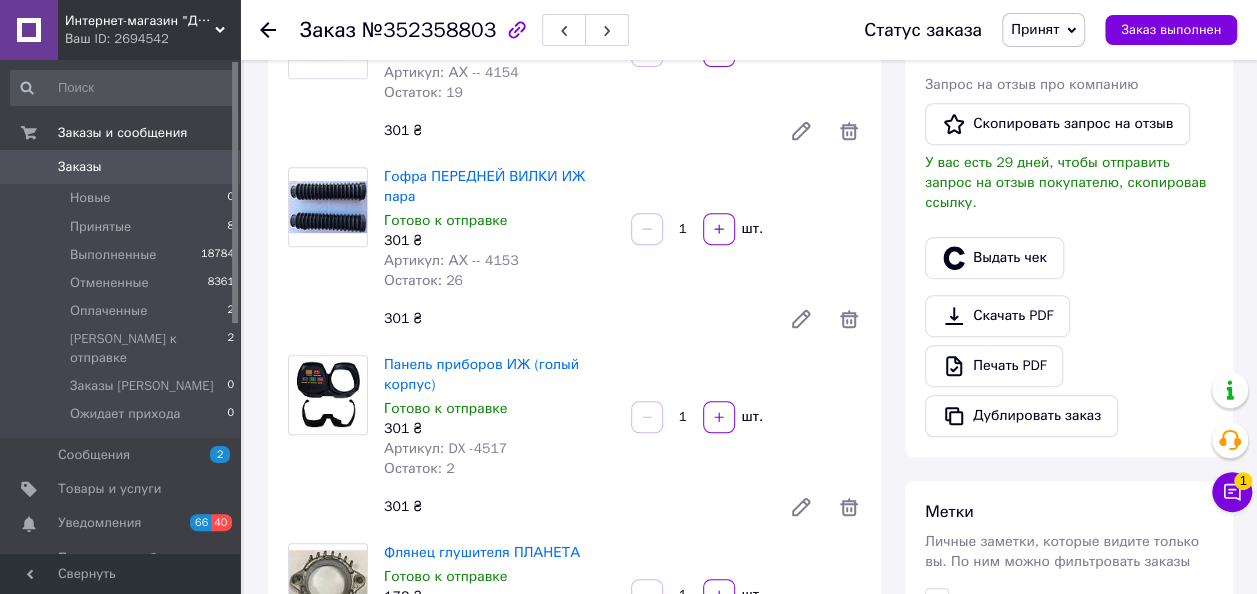 scroll, scrollTop: 0, scrollLeft: 0, axis: both 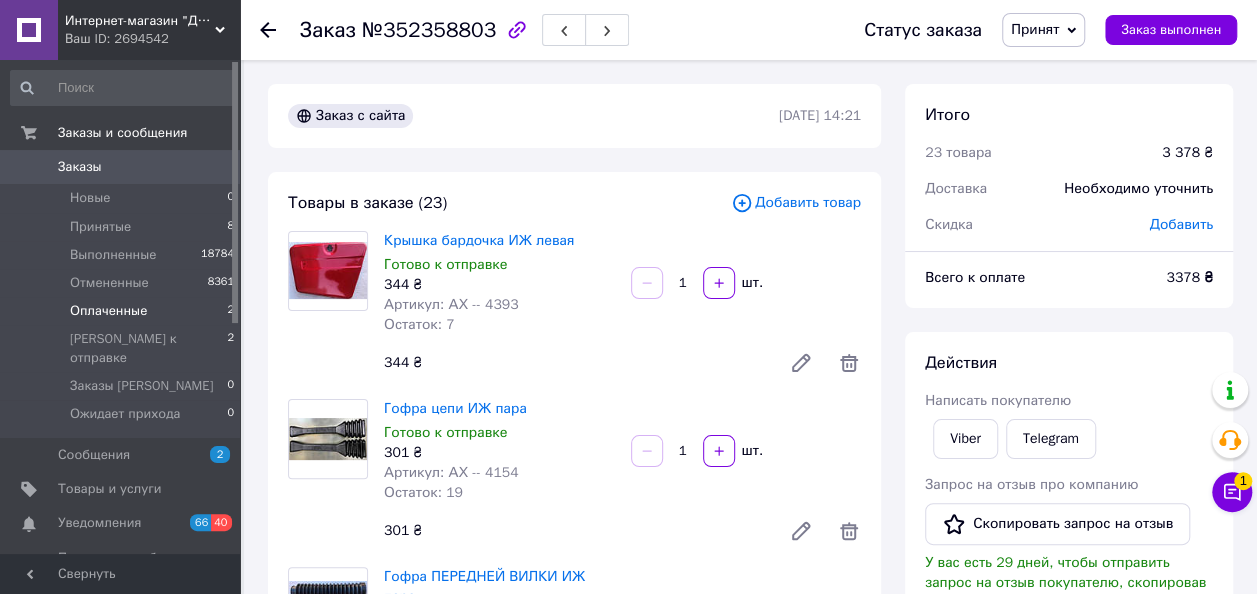 click on "Оплаченные" at bounding box center [108, 311] 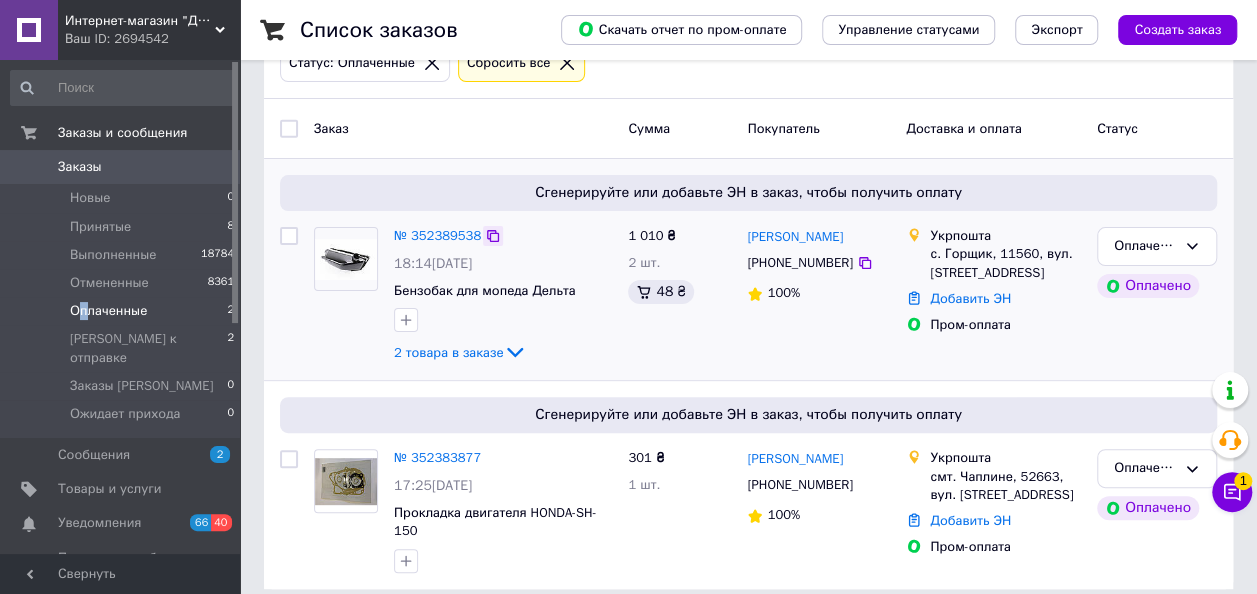 scroll, scrollTop: 145, scrollLeft: 0, axis: vertical 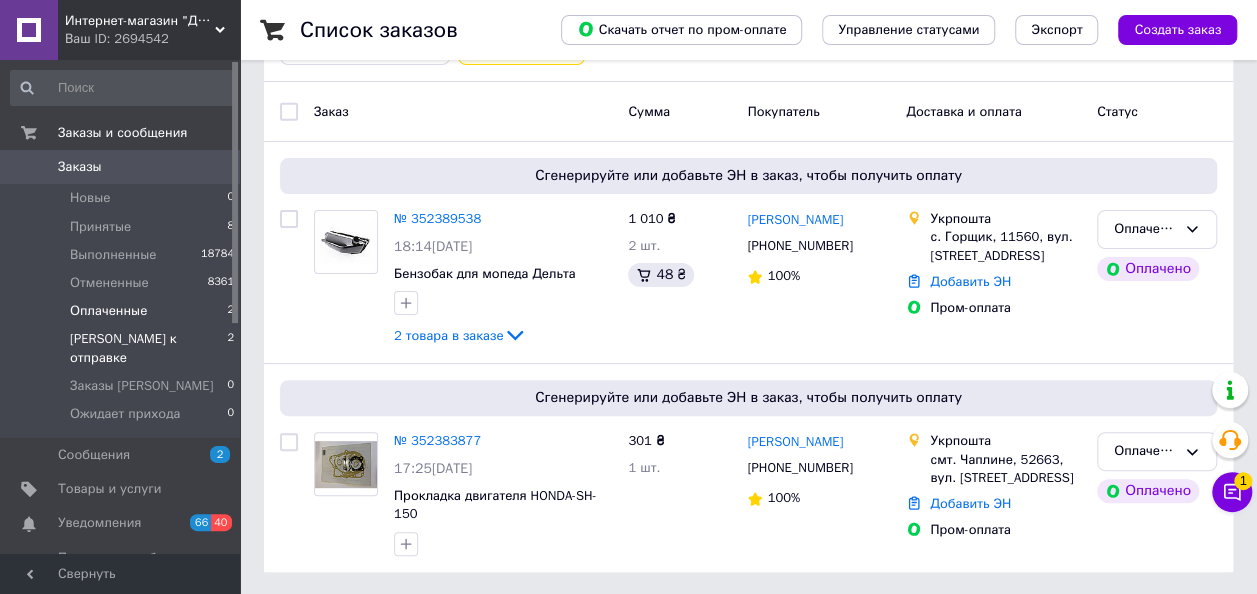 click on "[PERSON_NAME] к отправке" at bounding box center (148, 348) 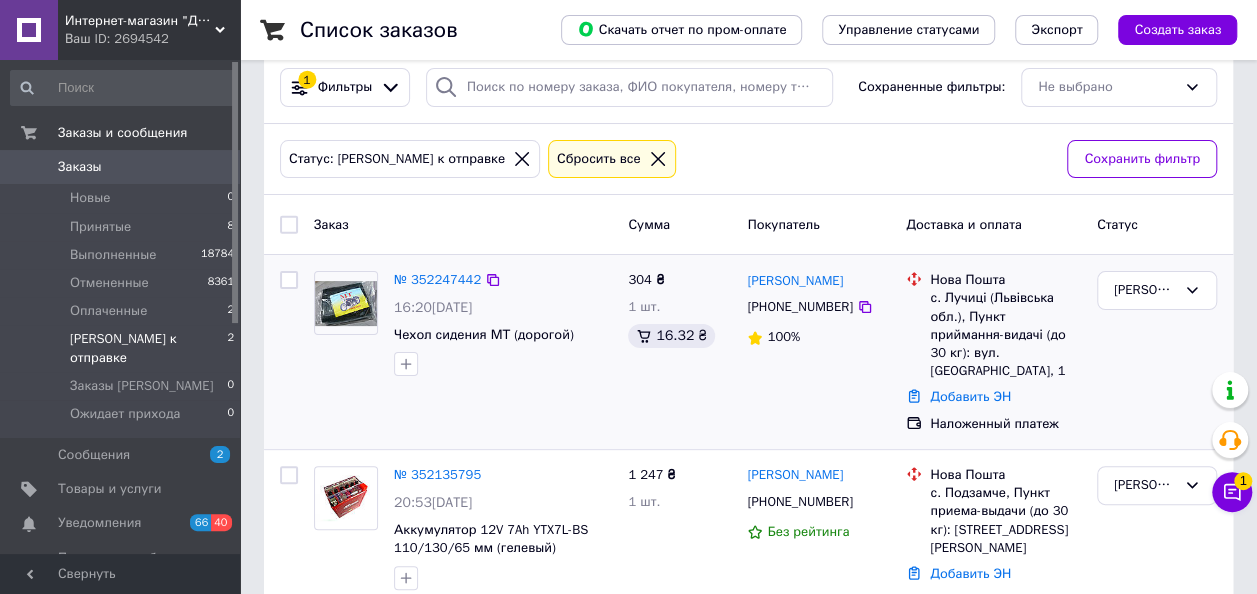 scroll, scrollTop: 49, scrollLeft: 0, axis: vertical 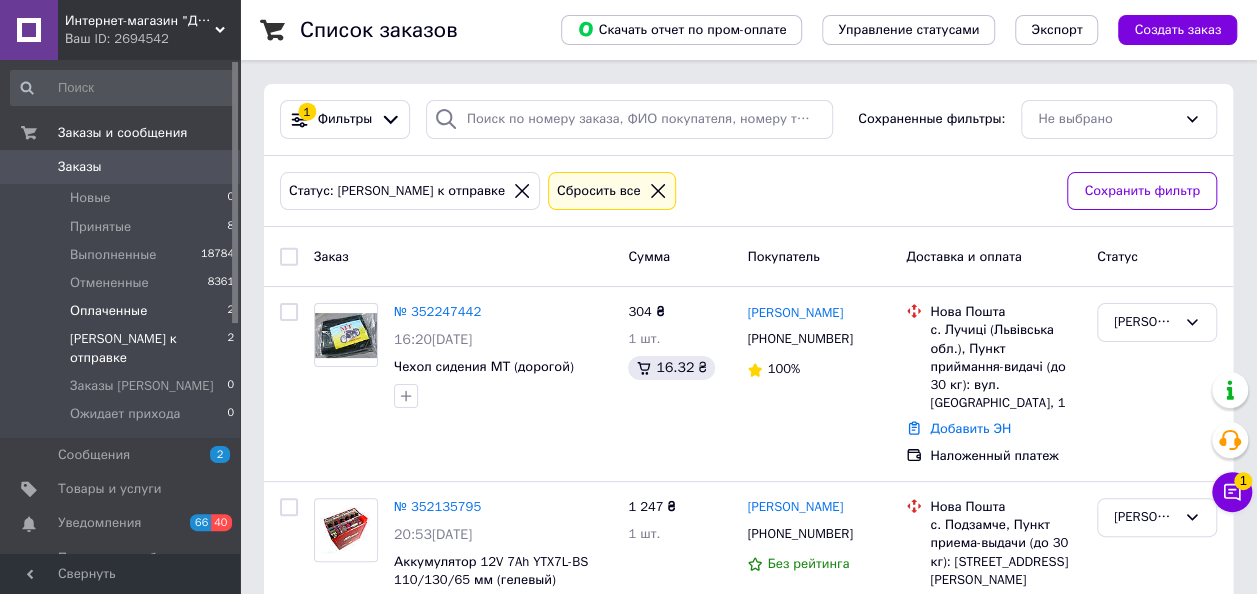 click on "Оплаченные" at bounding box center (108, 311) 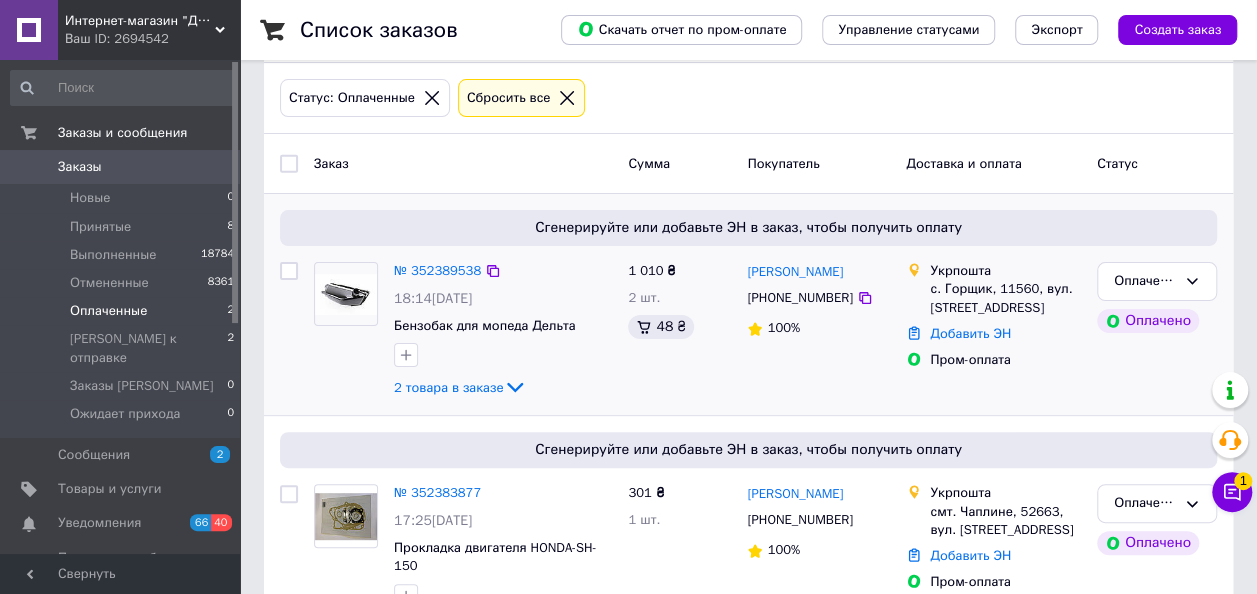 scroll, scrollTop: 0, scrollLeft: 0, axis: both 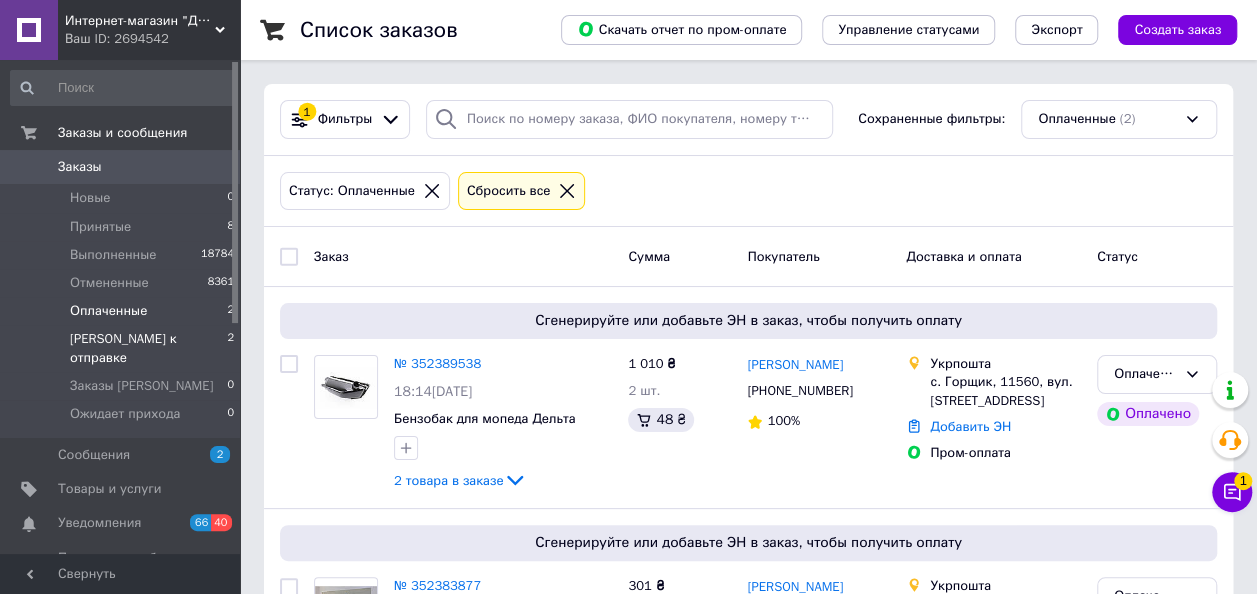 click on "[PERSON_NAME] к отправке" at bounding box center (148, 348) 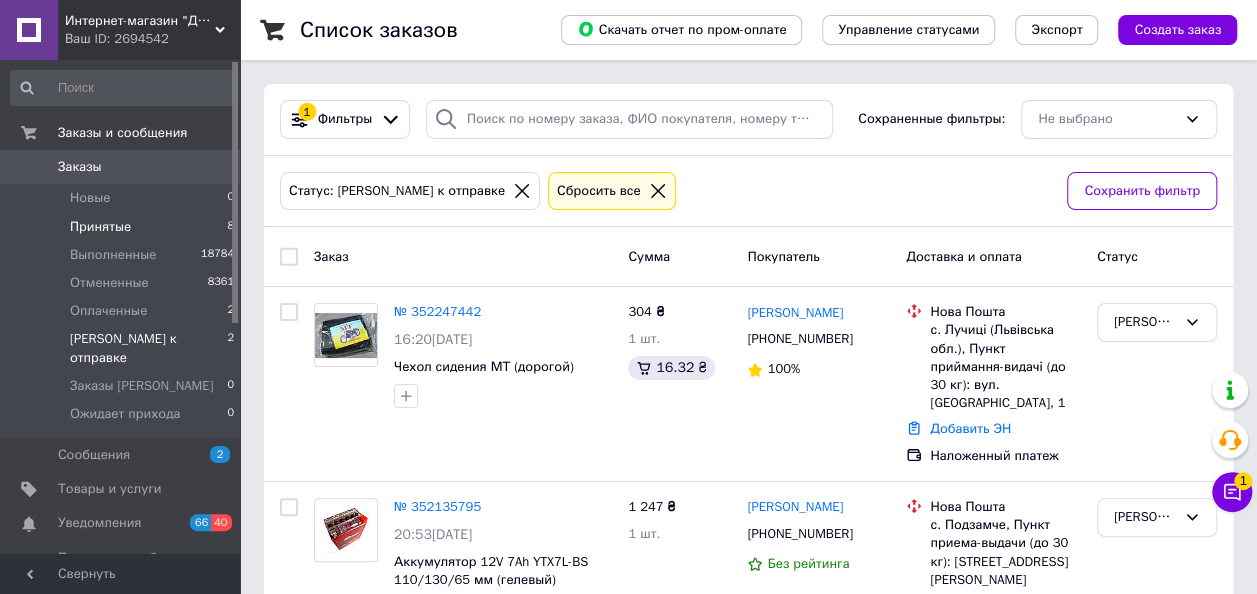 click on "Принятые" at bounding box center (100, 227) 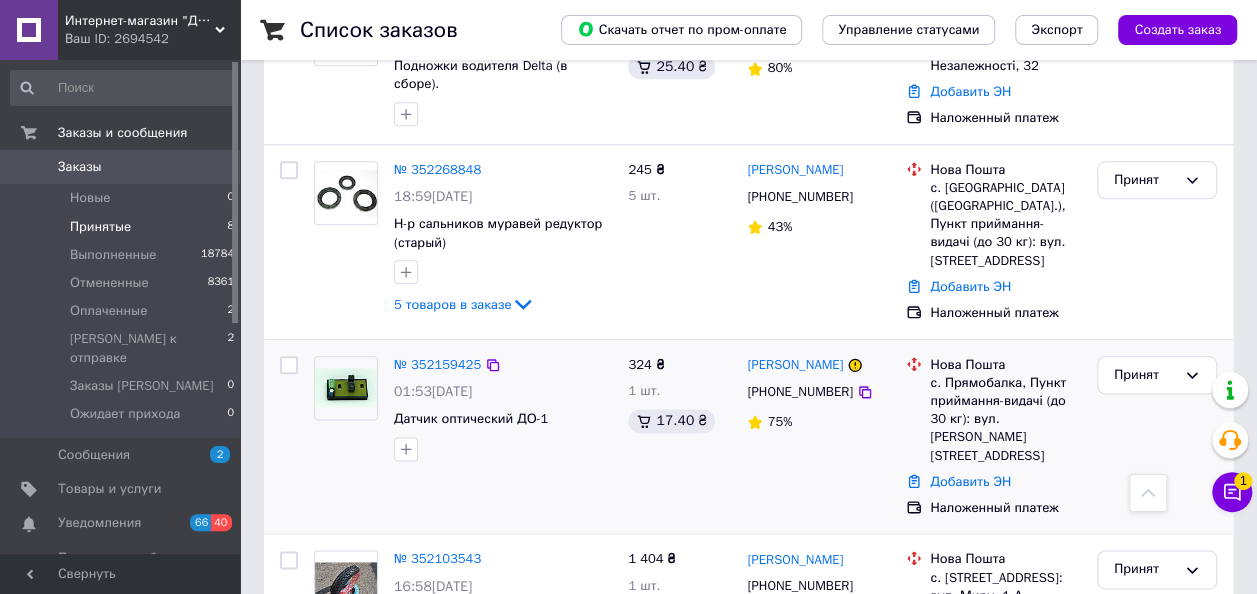 scroll, scrollTop: 1040, scrollLeft: 0, axis: vertical 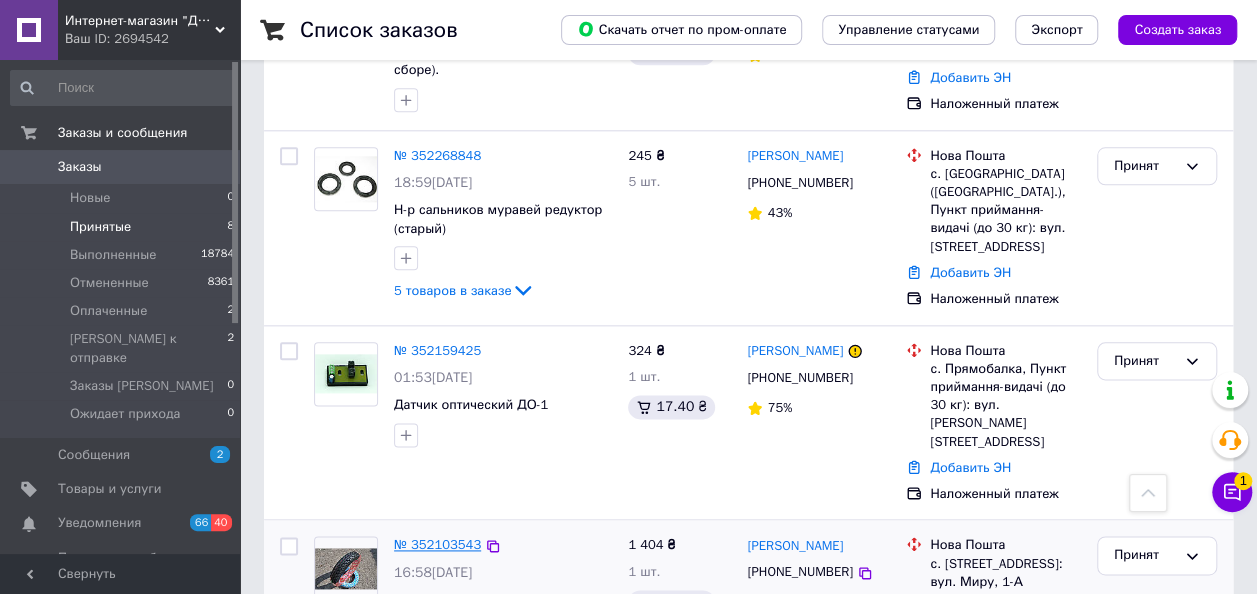 click on "№ 352103543" at bounding box center (437, 544) 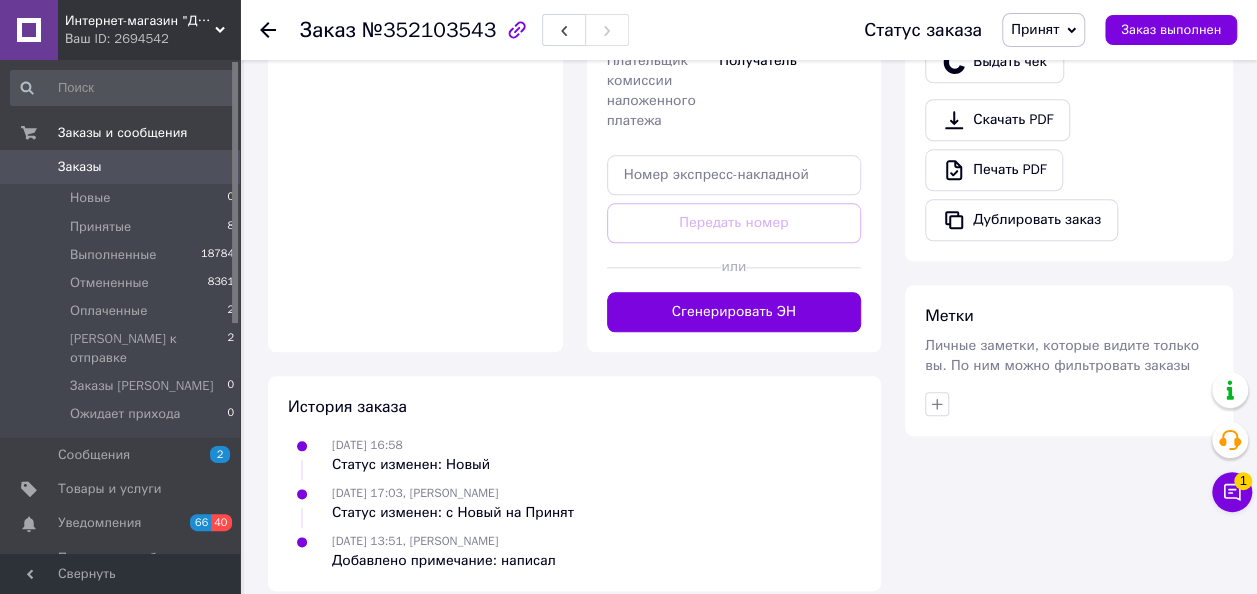 scroll, scrollTop: 455, scrollLeft: 0, axis: vertical 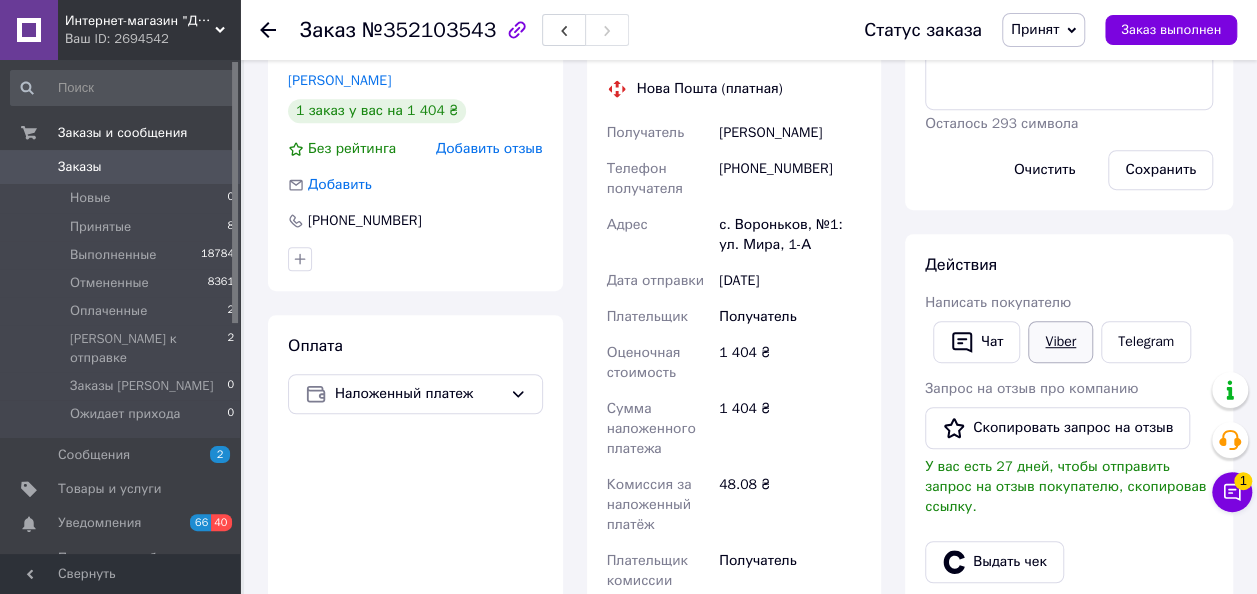 click on "Viber" at bounding box center [1060, 342] 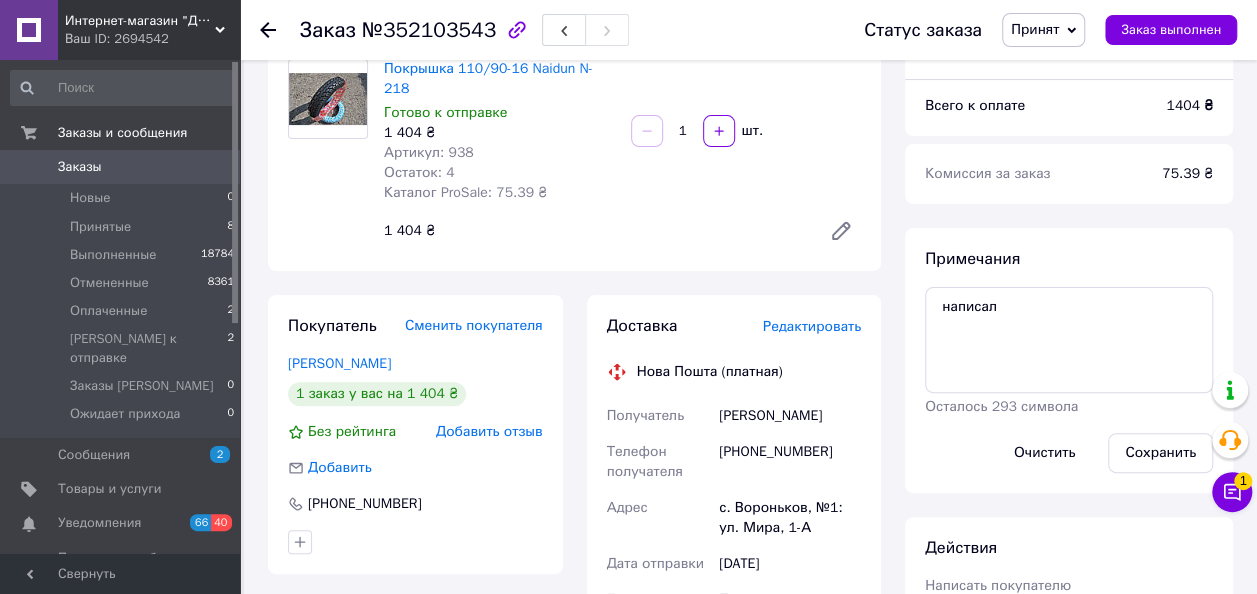 scroll, scrollTop: 0, scrollLeft: 0, axis: both 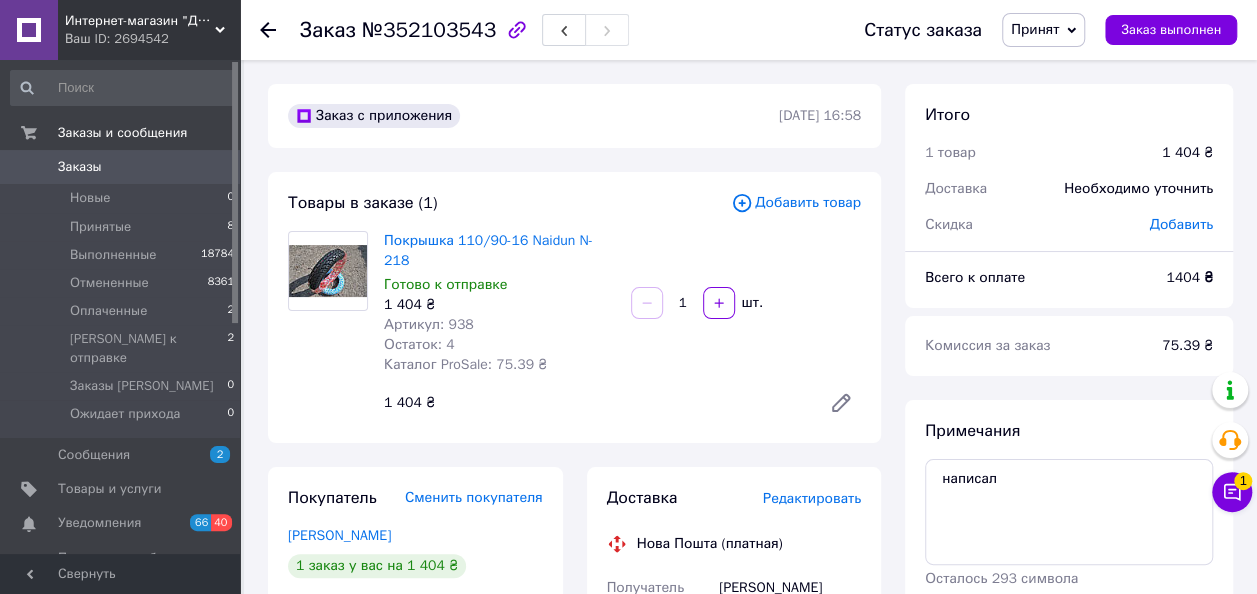 click 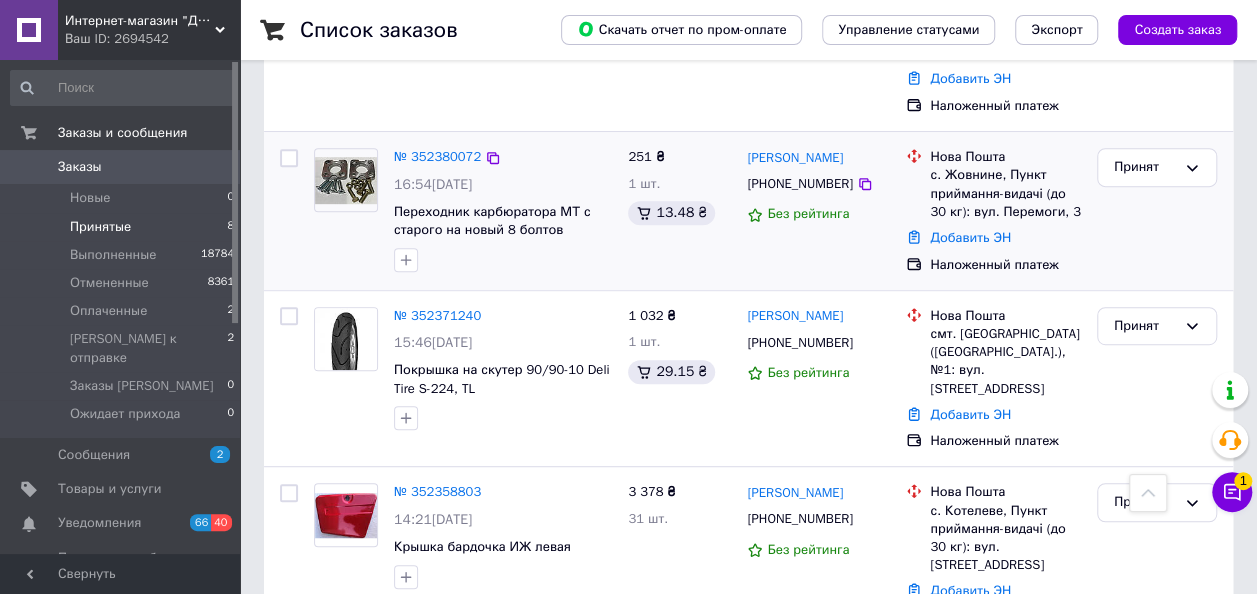 scroll, scrollTop: 400, scrollLeft: 0, axis: vertical 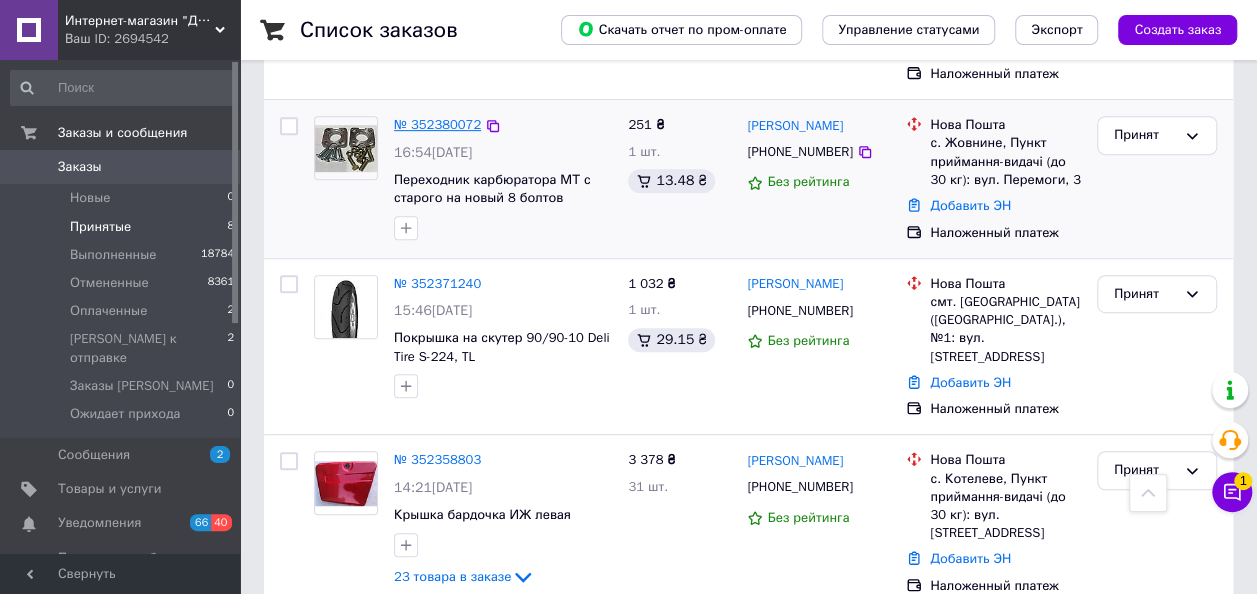click on "№ 352380072" at bounding box center [437, 124] 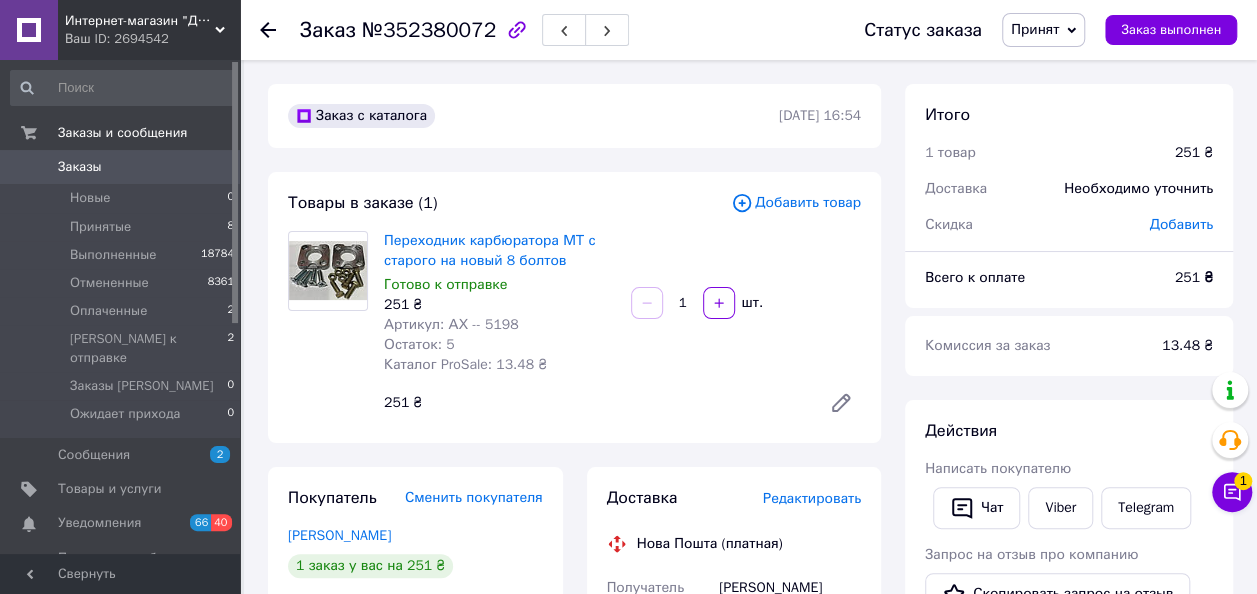 scroll, scrollTop: 200, scrollLeft: 0, axis: vertical 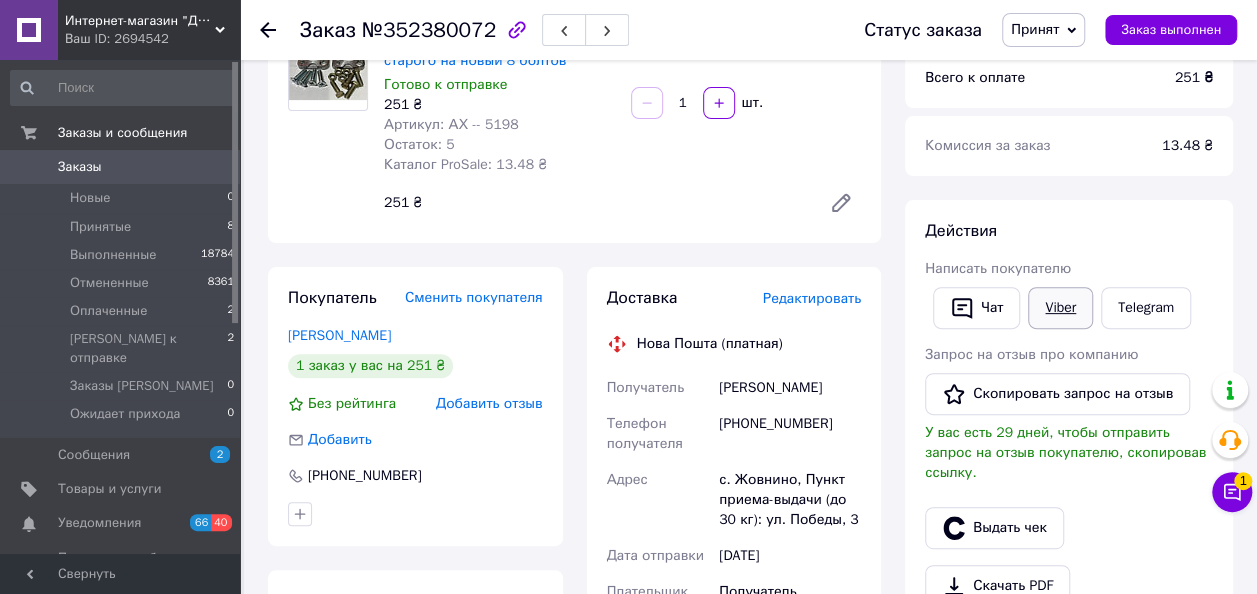 click on "Viber" at bounding box center (1060, 308) 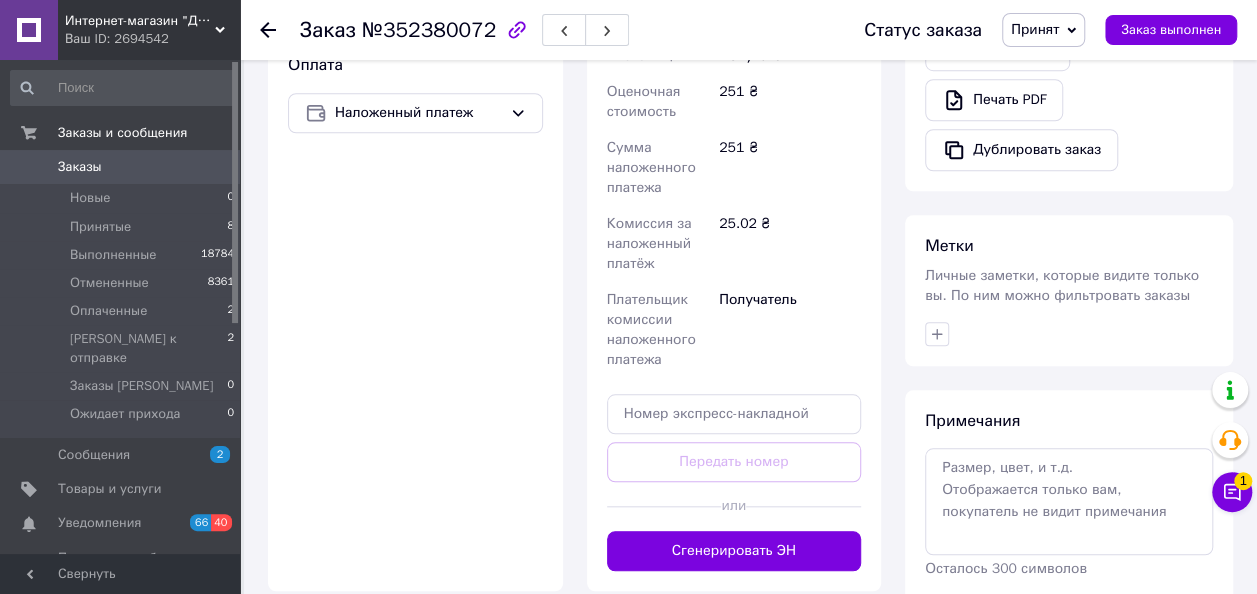 scroll, scrollTop: 900, scrollLeft: 0, axis: vertical 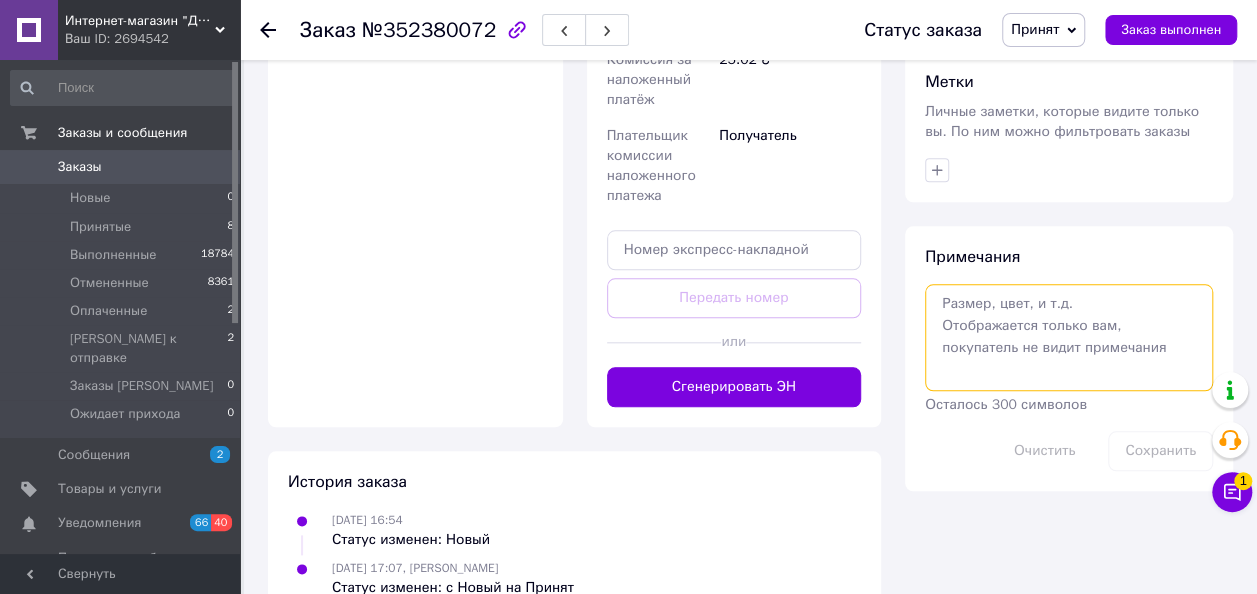 click at bounding box center [1069, 337] 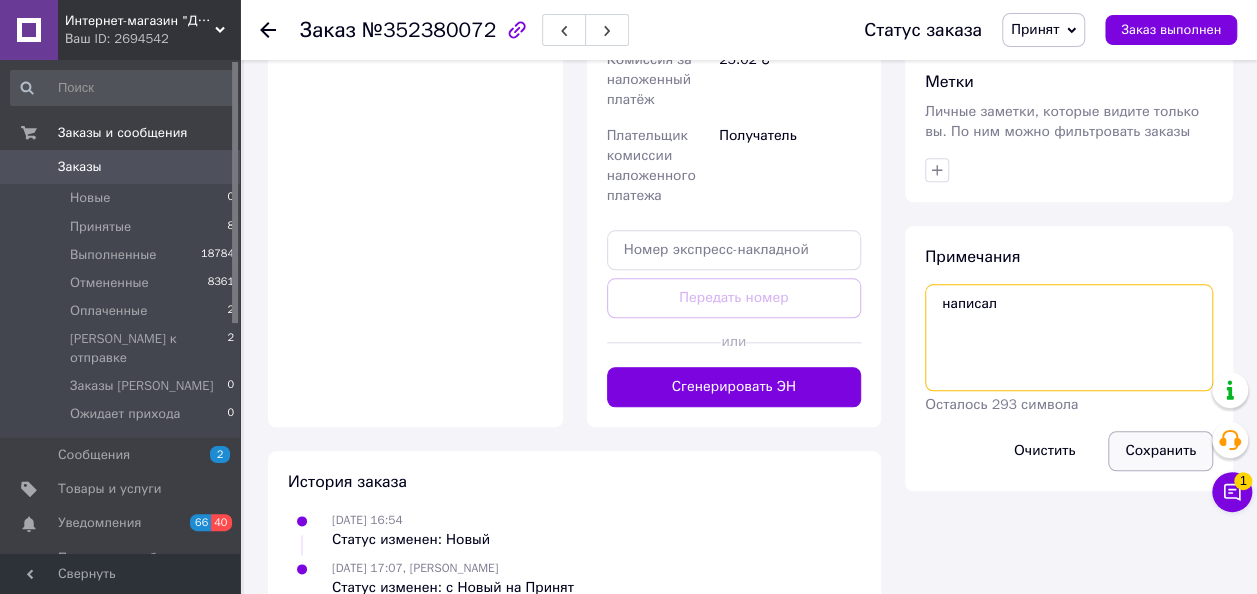 type on "написал" 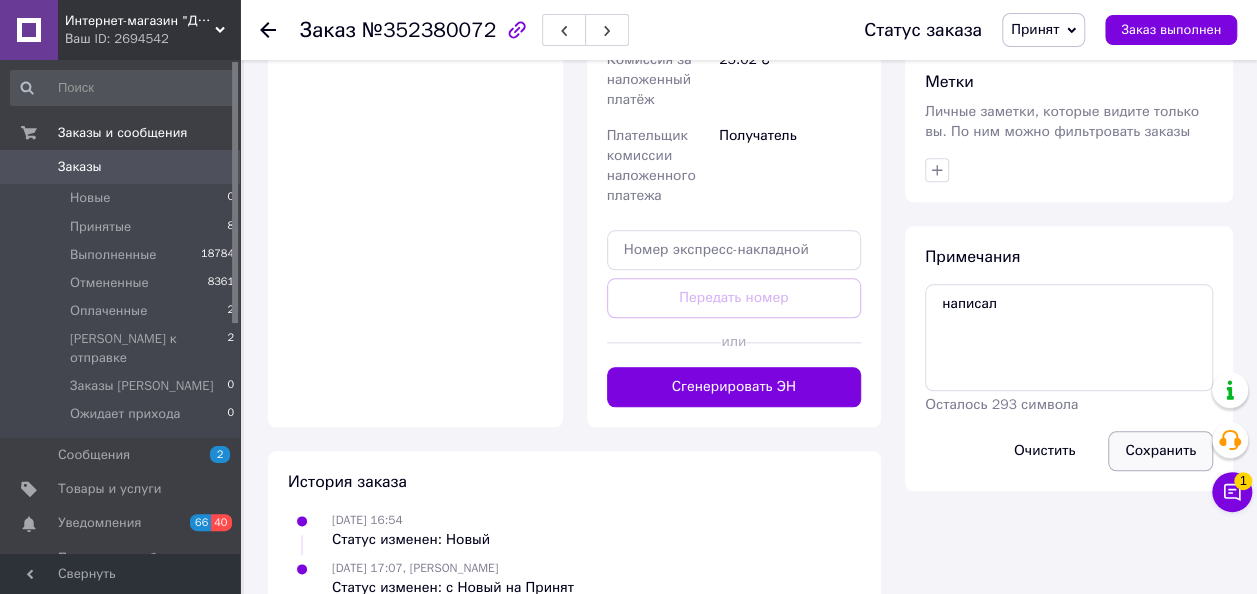 click on "Сохранить" at bounding box center [1160, 451] 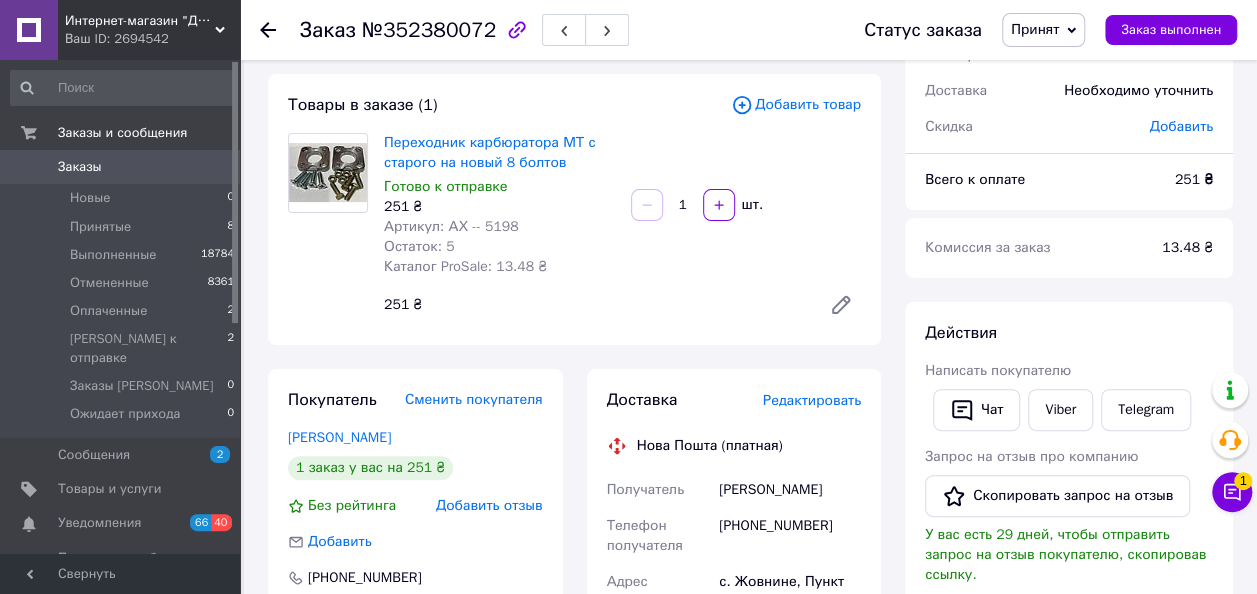 scroll, scrollTop: 0, scrollLeft: 0, axis: both 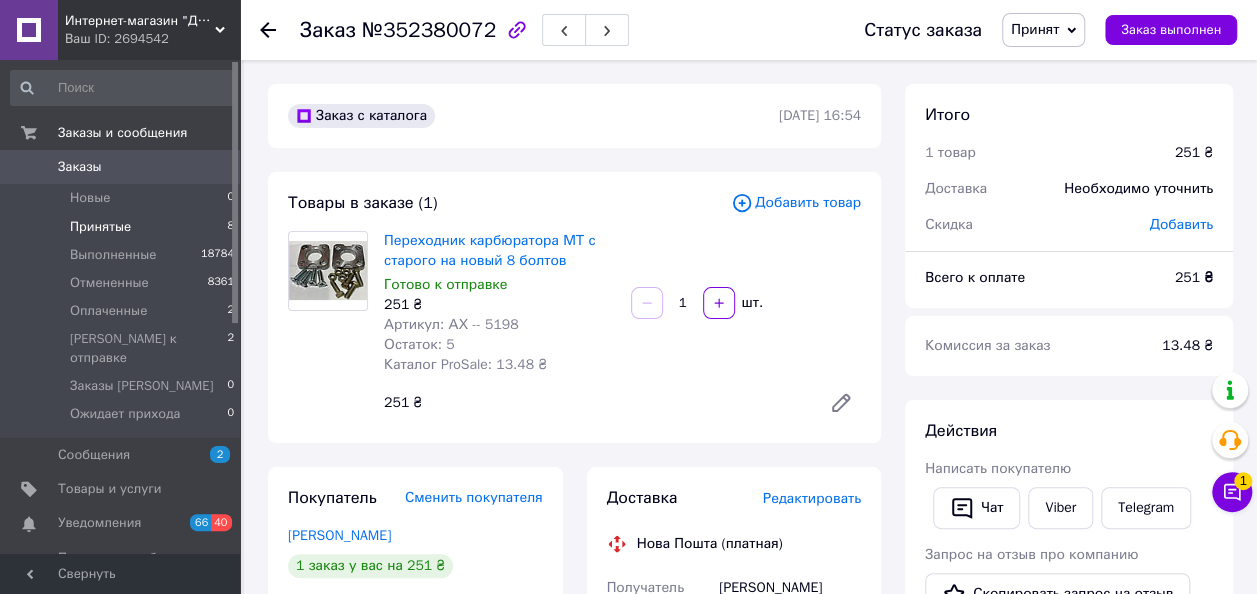 click on "Принятые" at bounding box center [100, 227] 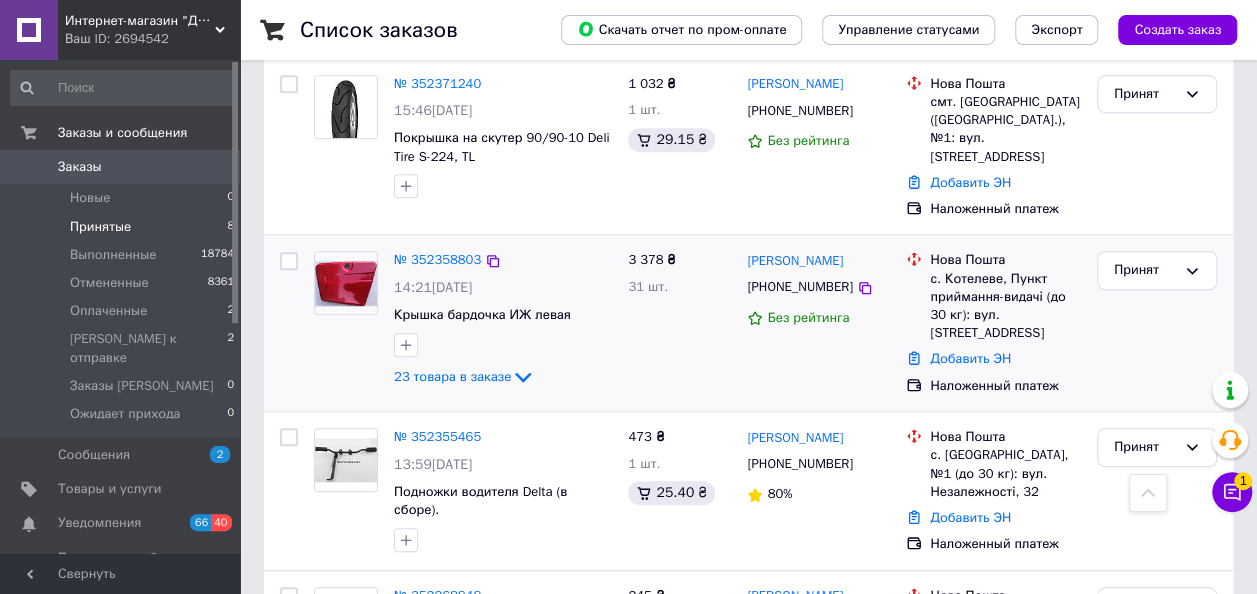 scroll, scrollTop: 800, scrollLeft: 0, axis: vertical 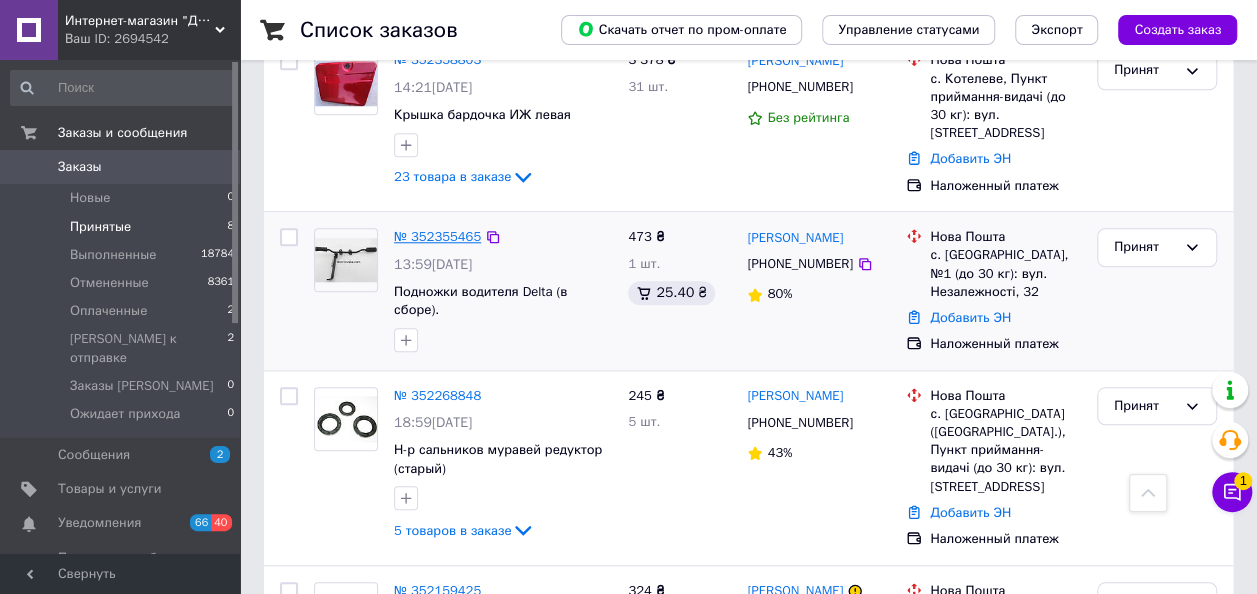 click on "№ 352355465" at bounding box center (437, 236) 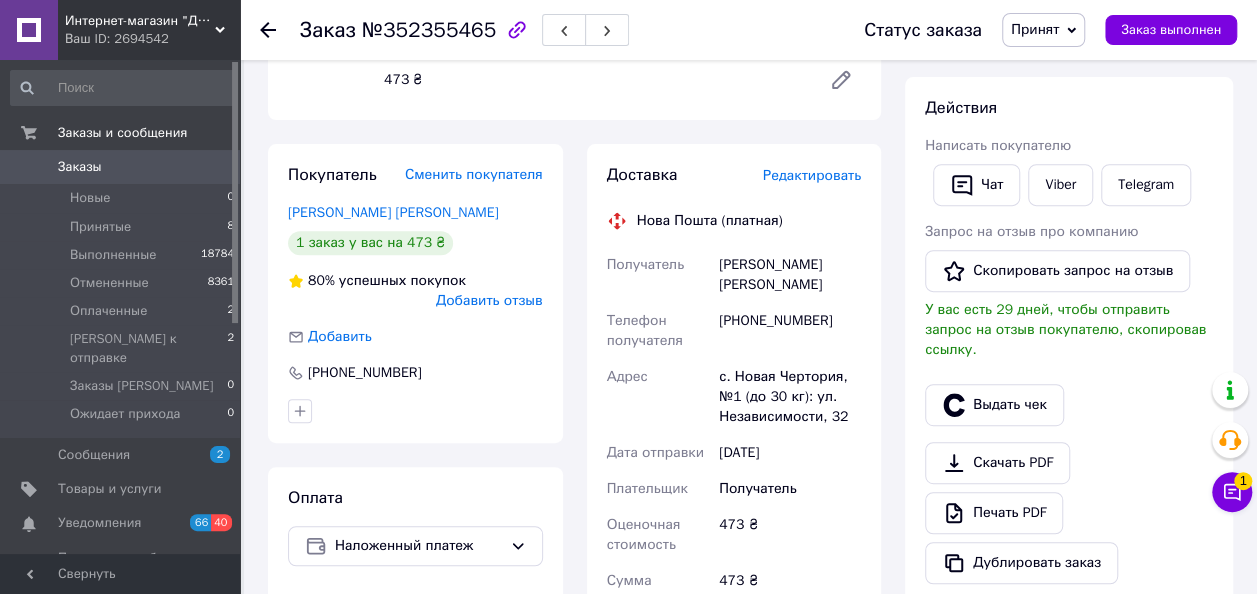 scroll, scrollTop: 200, scrollLeft: 0, axis: vertical 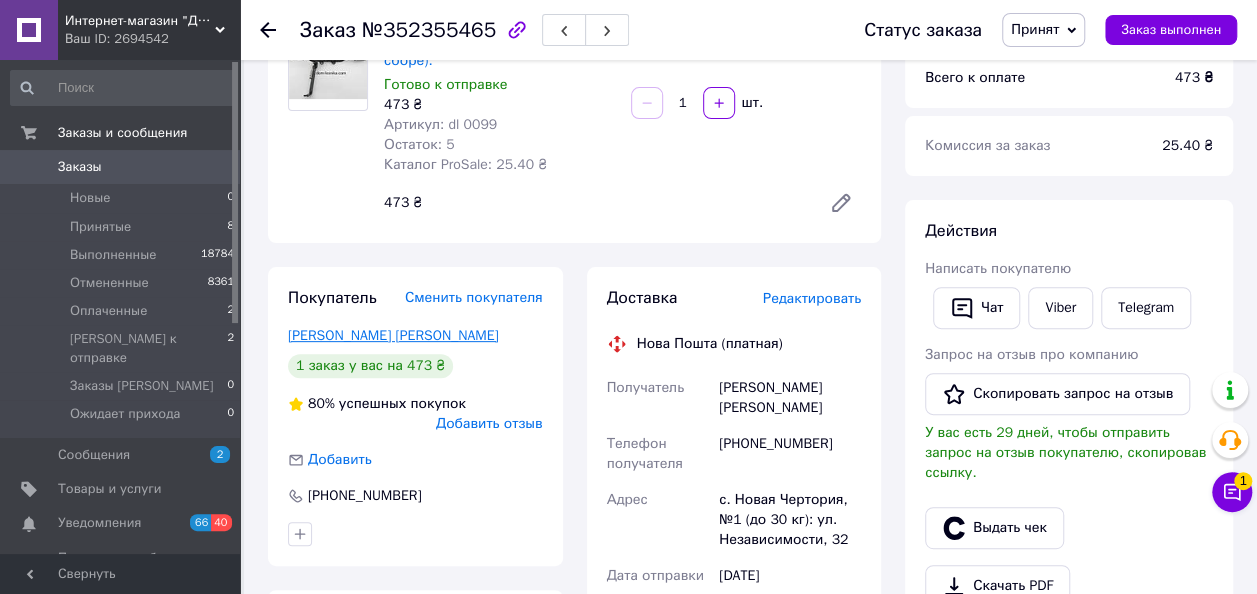 click on "[PERSON_NAME] [PERSON_NAME]" at bounding box center [393, 335] 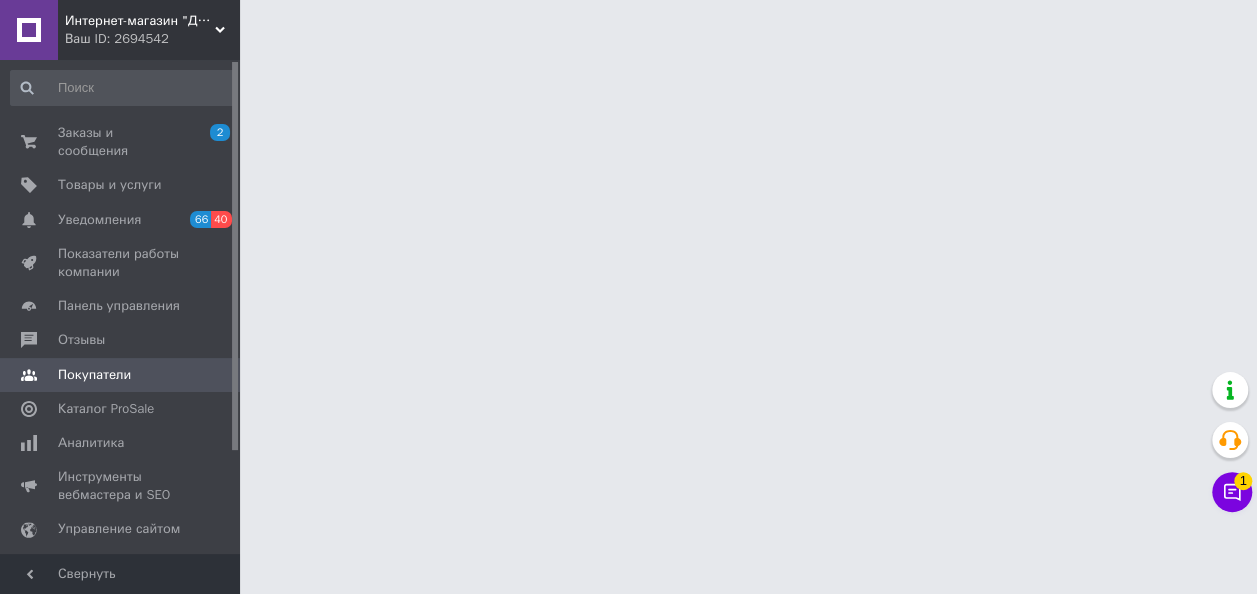 scroll, scrollTop: 0, scrollLeft: 0, axis: both 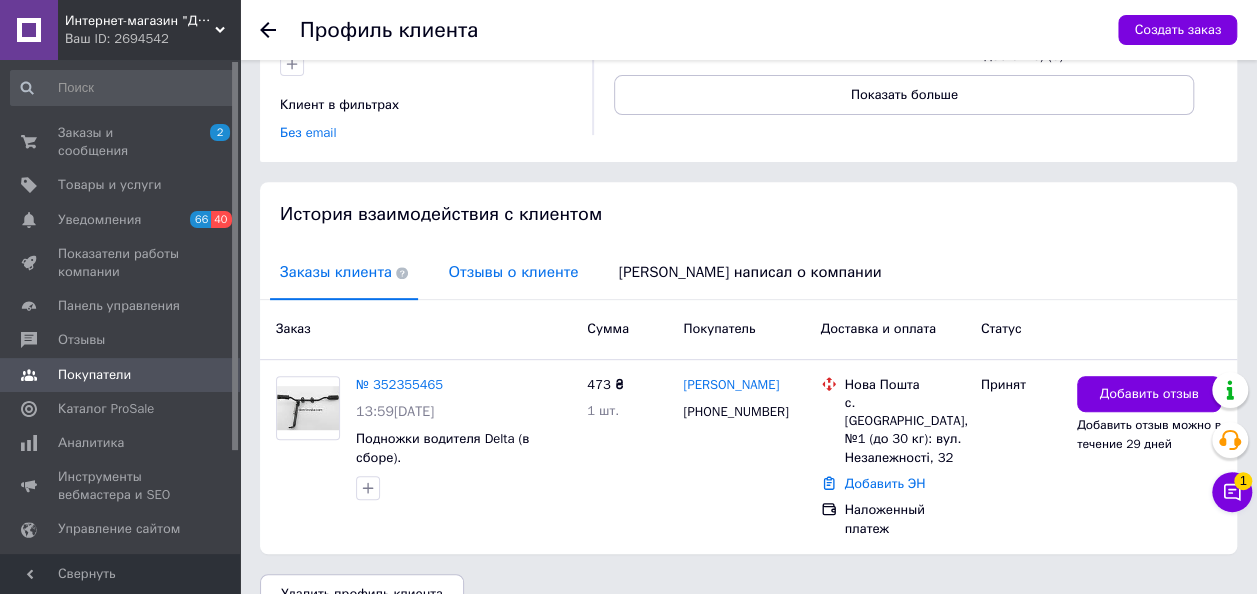 click on "Отзывы о клиенте" at bounding box center [513, 272] 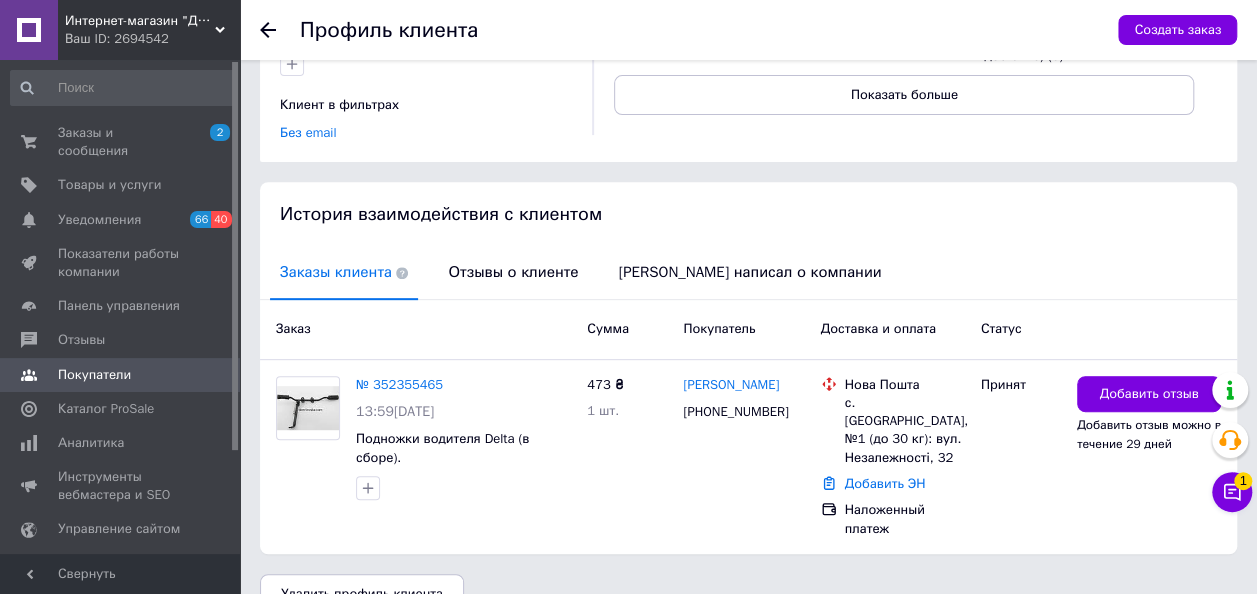 scroll, scrollTop: 125, scrollLeft: 0, axis: vertical 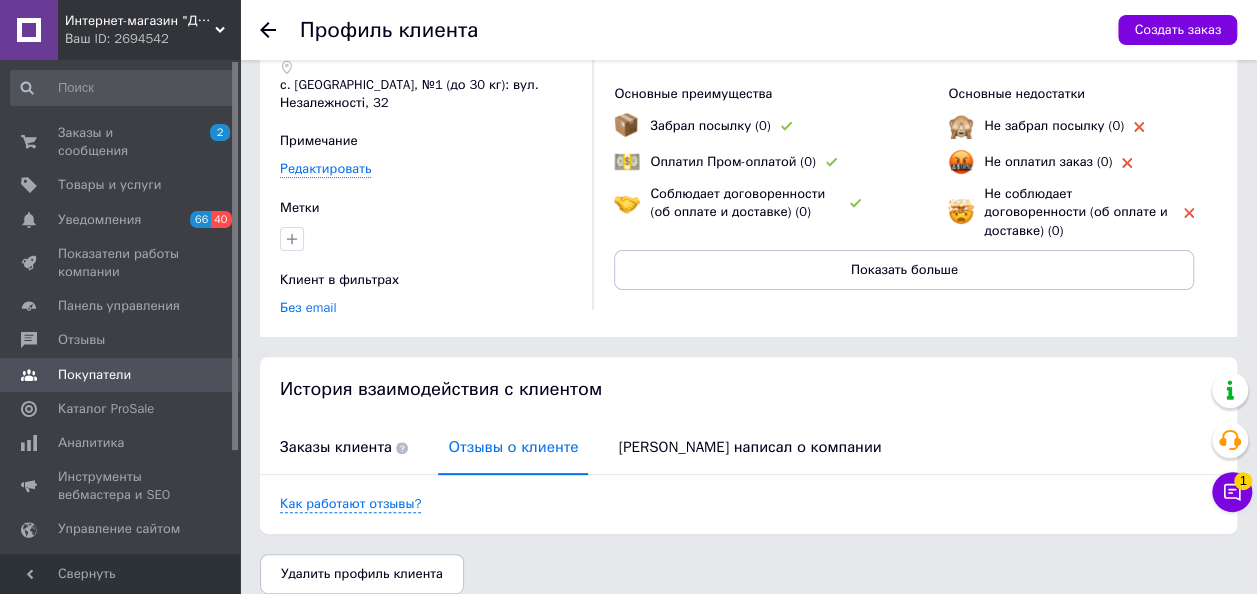 click 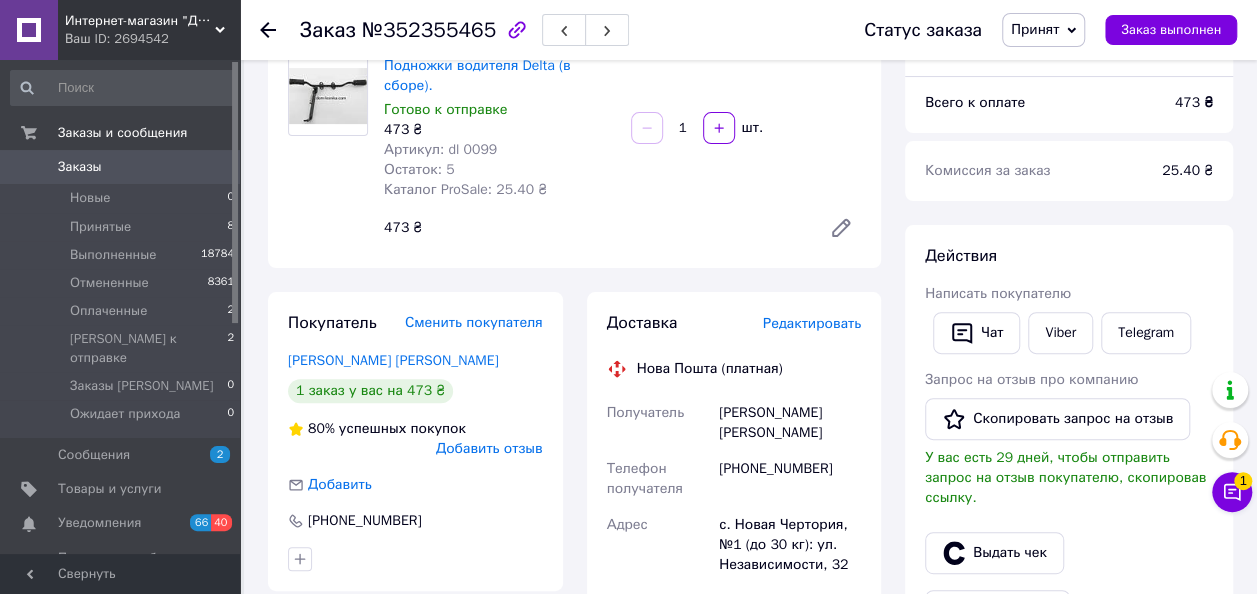 scroll, scrollTop: 400, scrollLeft: 0, axis: vertical 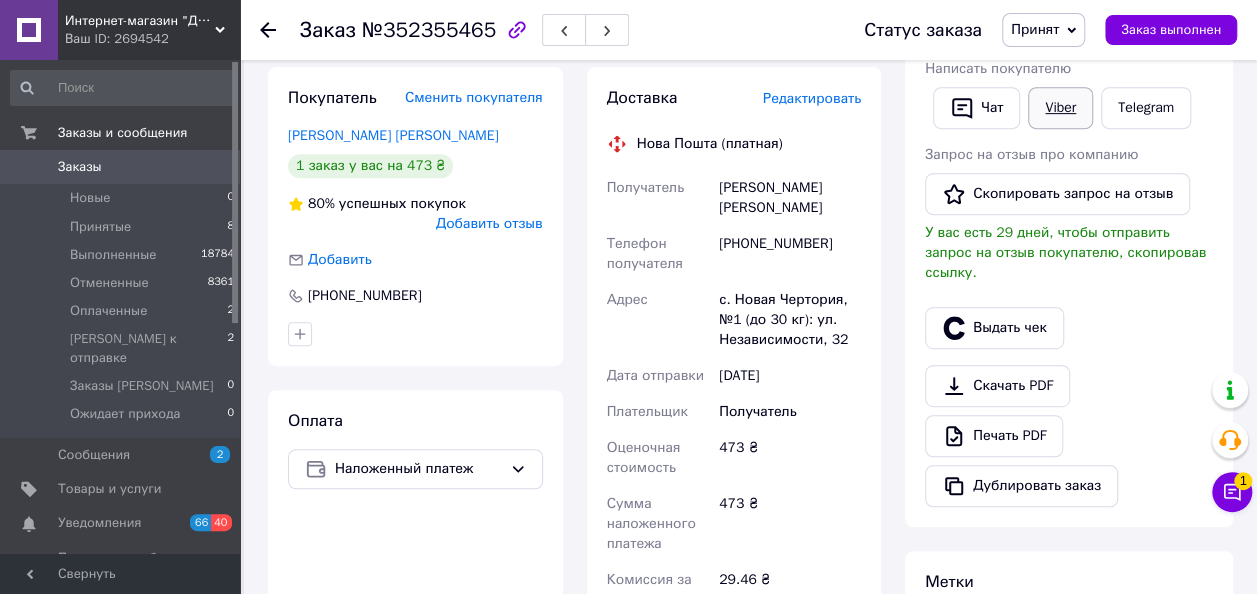 click on "Viber" at bounding box center [1060, 108] 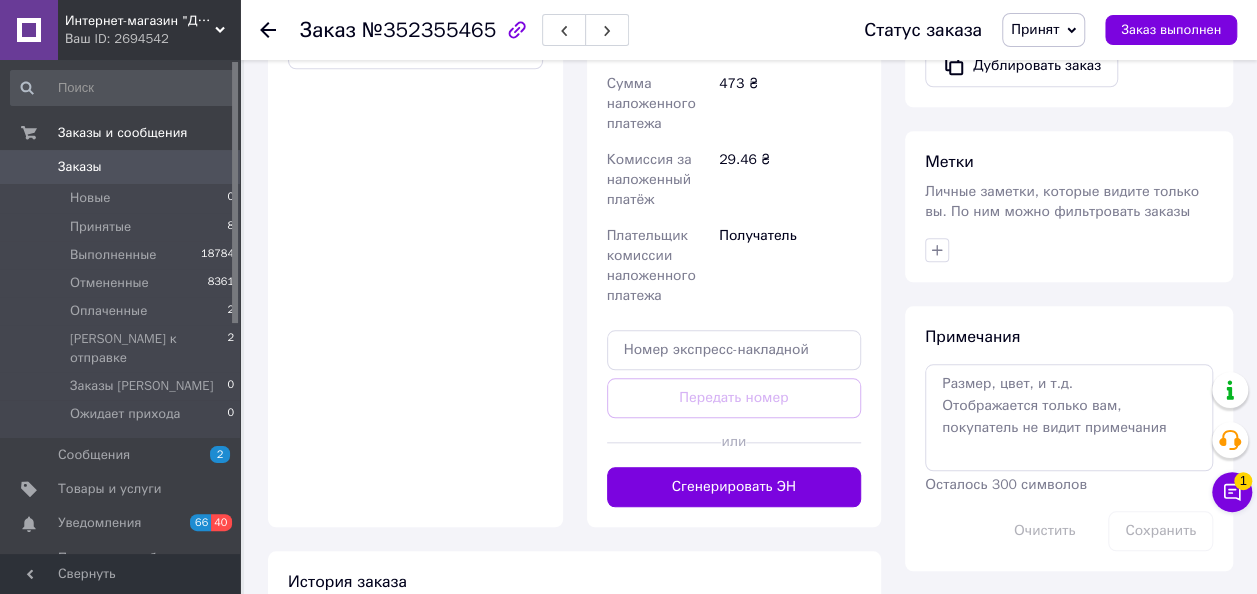 scroll, scrollTop: 900, scrollLeft: 0, axis: vertical 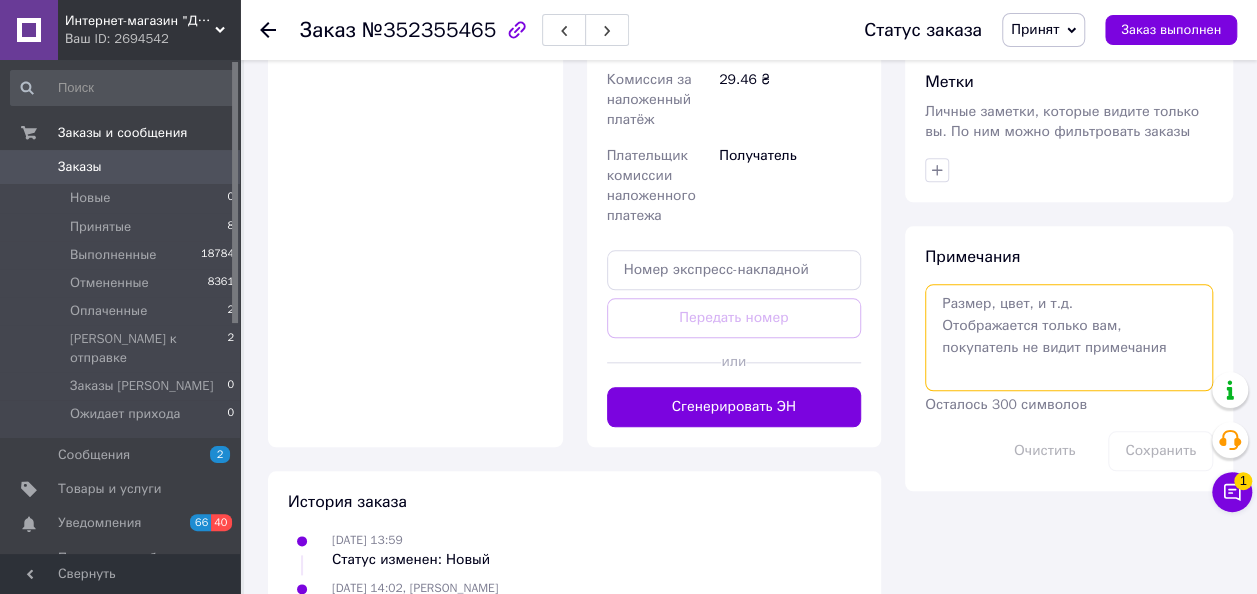 click at bounding box center [1069, 337] 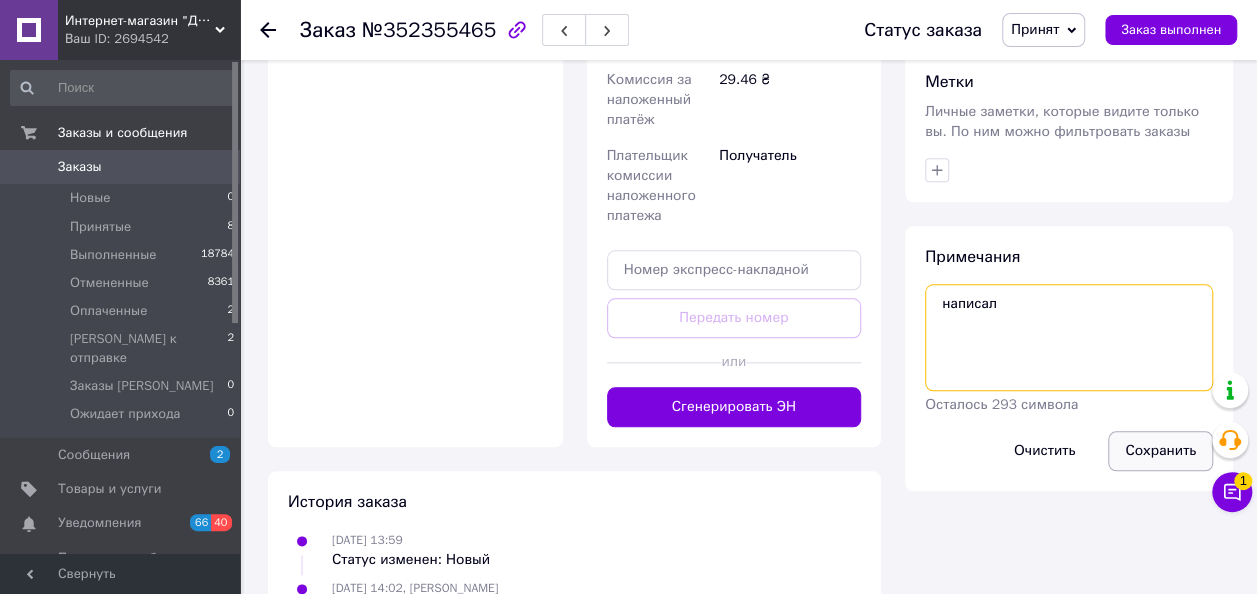 type on "написал" 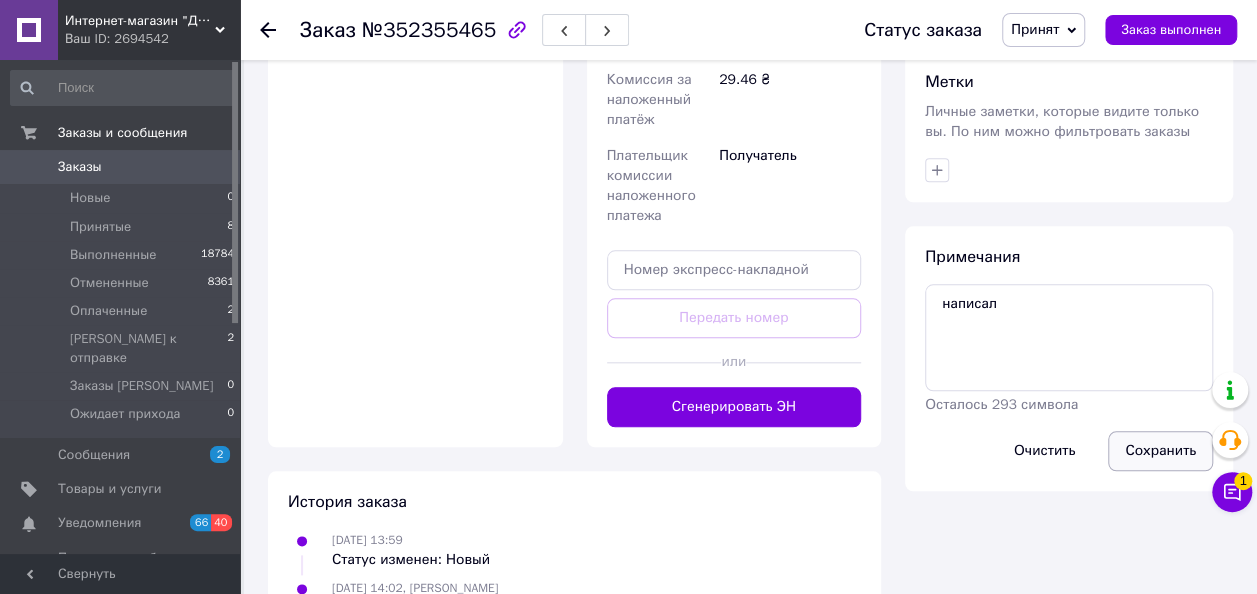 click on "Сохранить" at bounding box center (1160, 451) 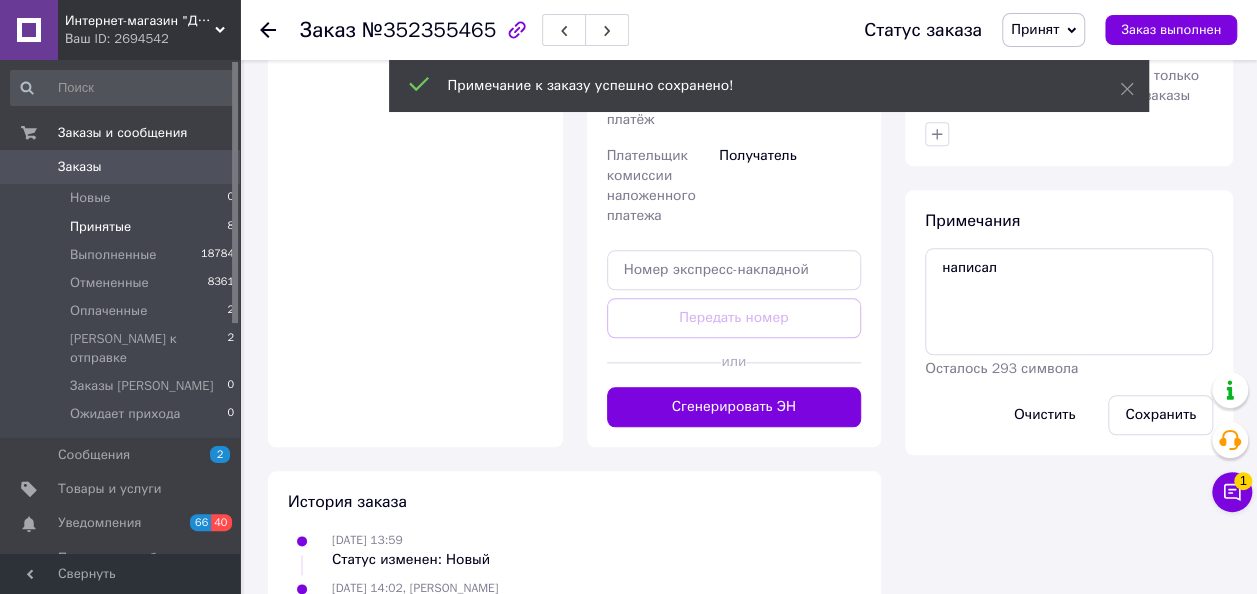 click on "Принятые" at bounding box center [100, 227] 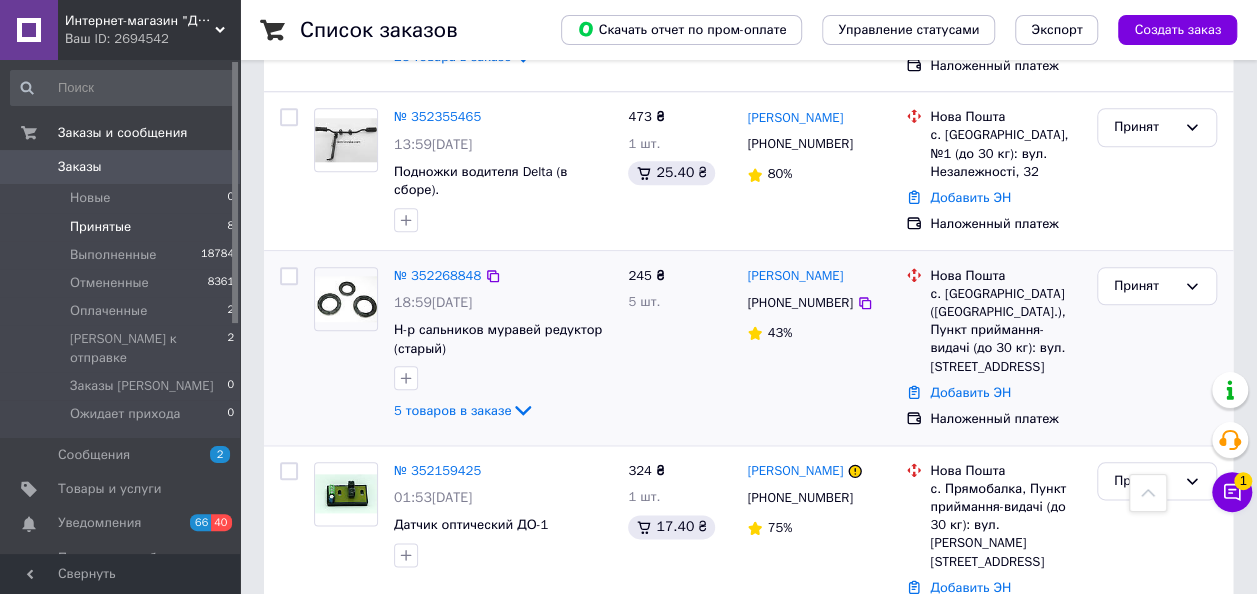 scroll, scrollTop: 1040, scrollLeft: 0, axis: vertical 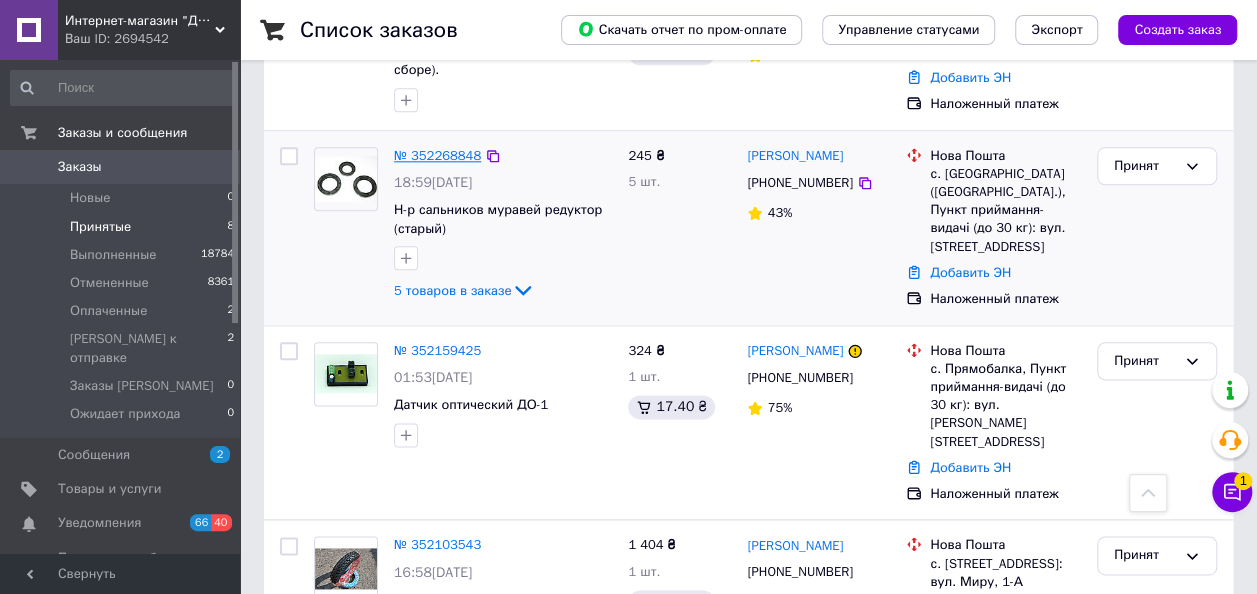 click on "№ 352268848" at bounding box center [437, 155] 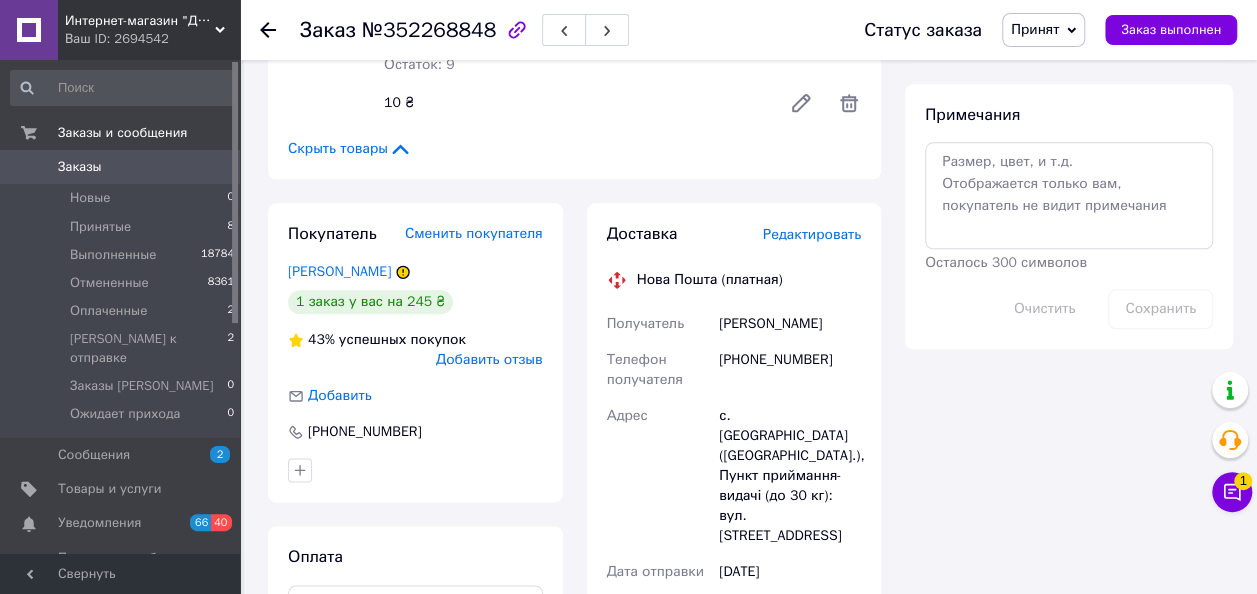 scroll, scrollTop: 940, scrollLeft: 0, axis: vertical 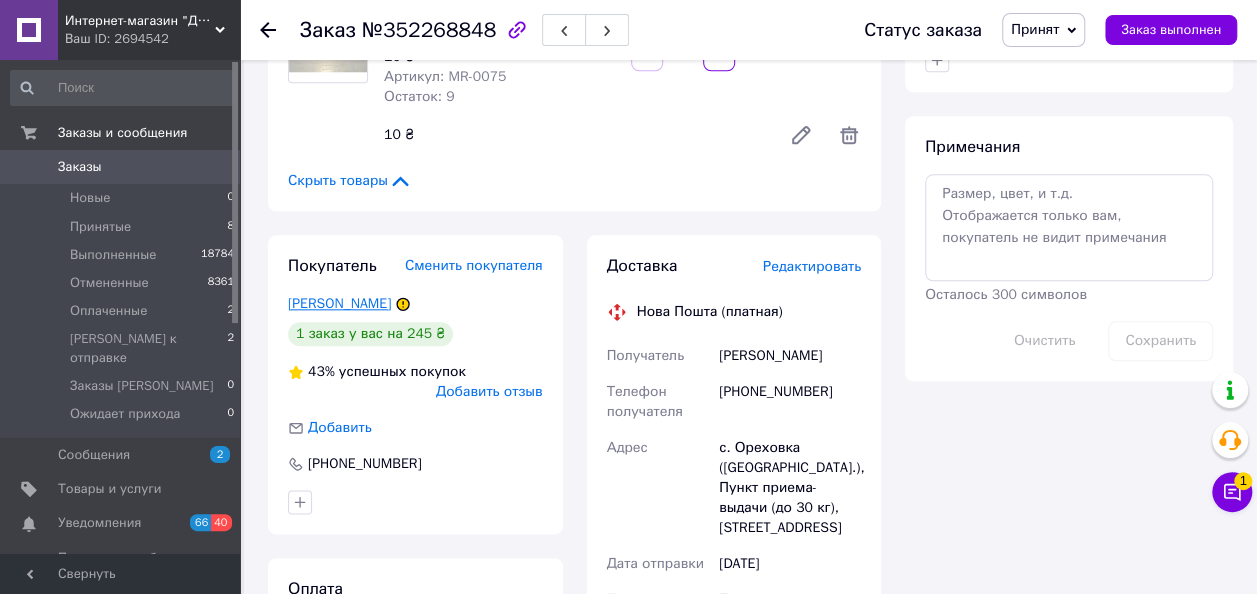 click on "[PERSON_NAME]" at bounding box center [339, 303] 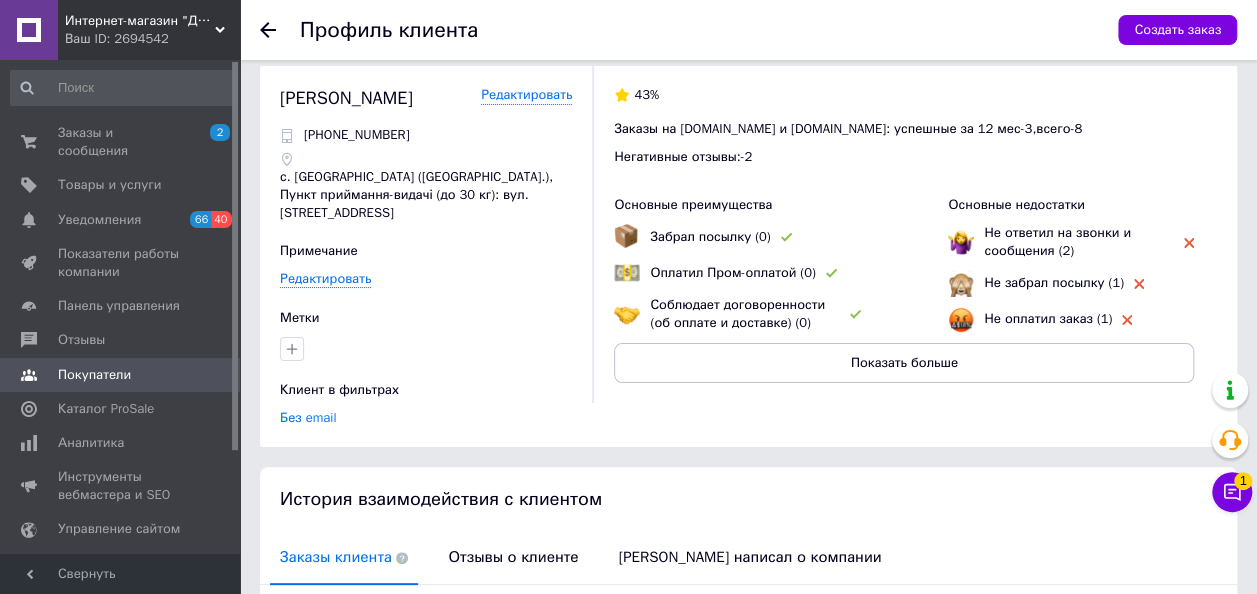 scroll, scrollTop: 338, scrollLeft: 0, axis: vertical 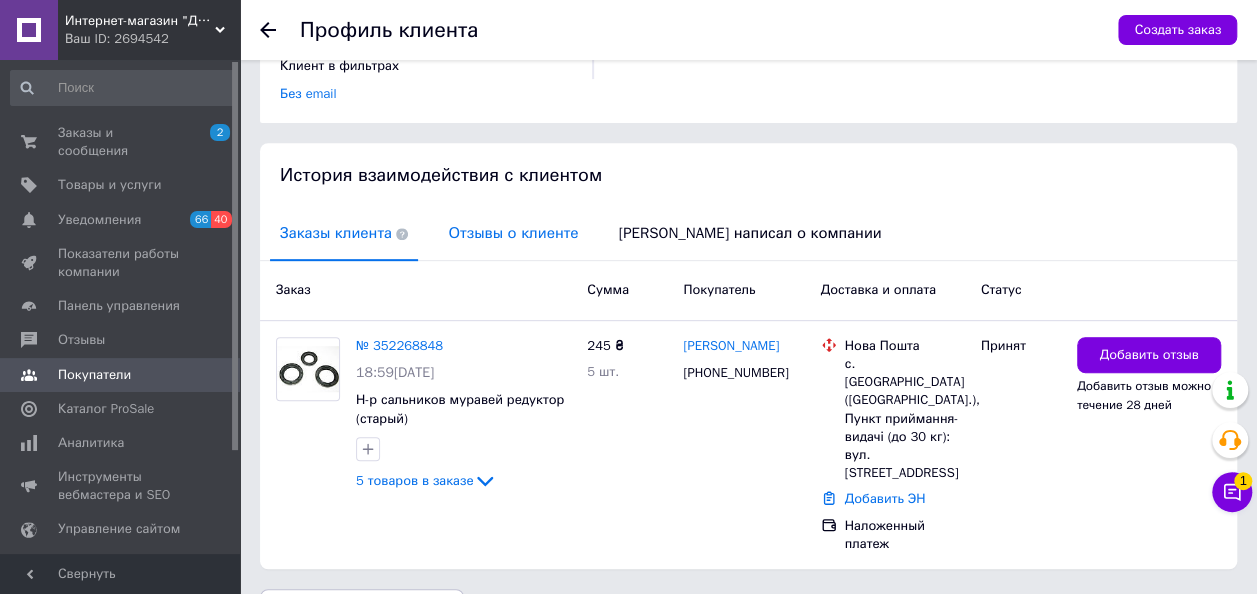 click on "Отзывы о клиенте" at bounding box center [513, 233] 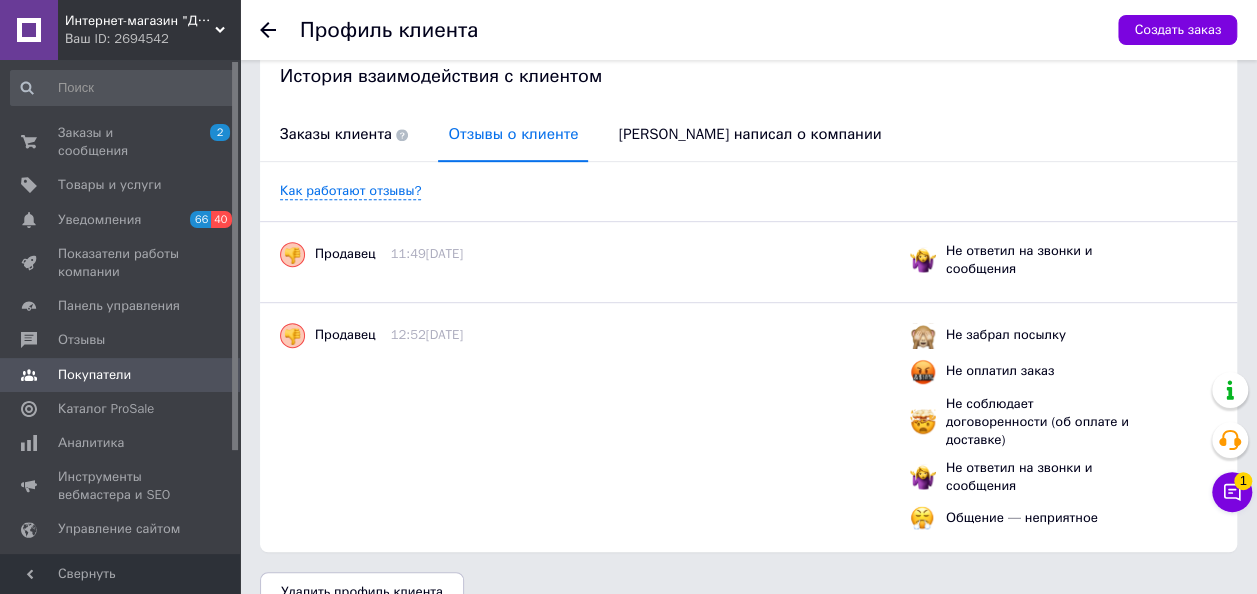 scroll, scrollTop: 0, scrollLeft: 0, axis: both 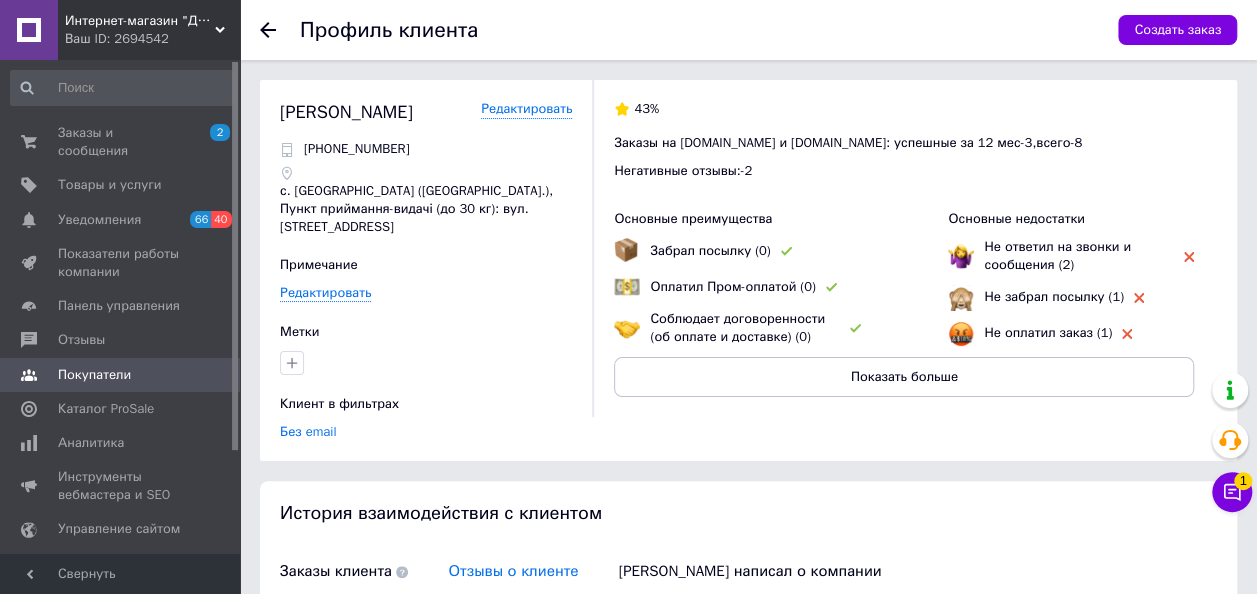 click 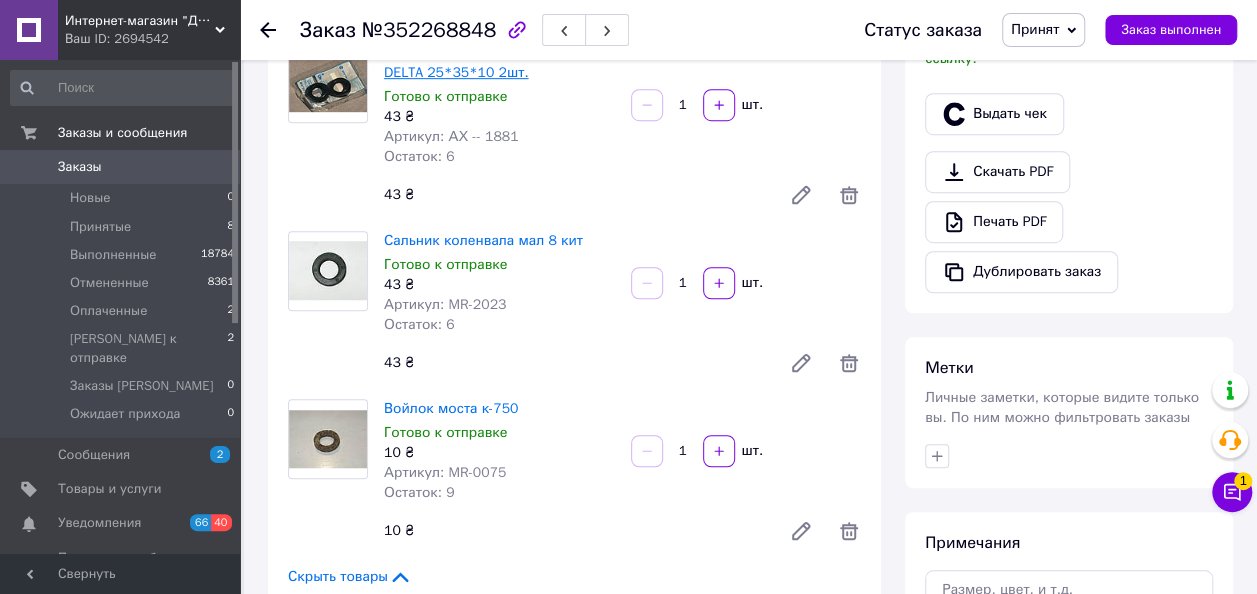 scroll, scrollTop: 400, scrollLeft: 0, axis: vertical 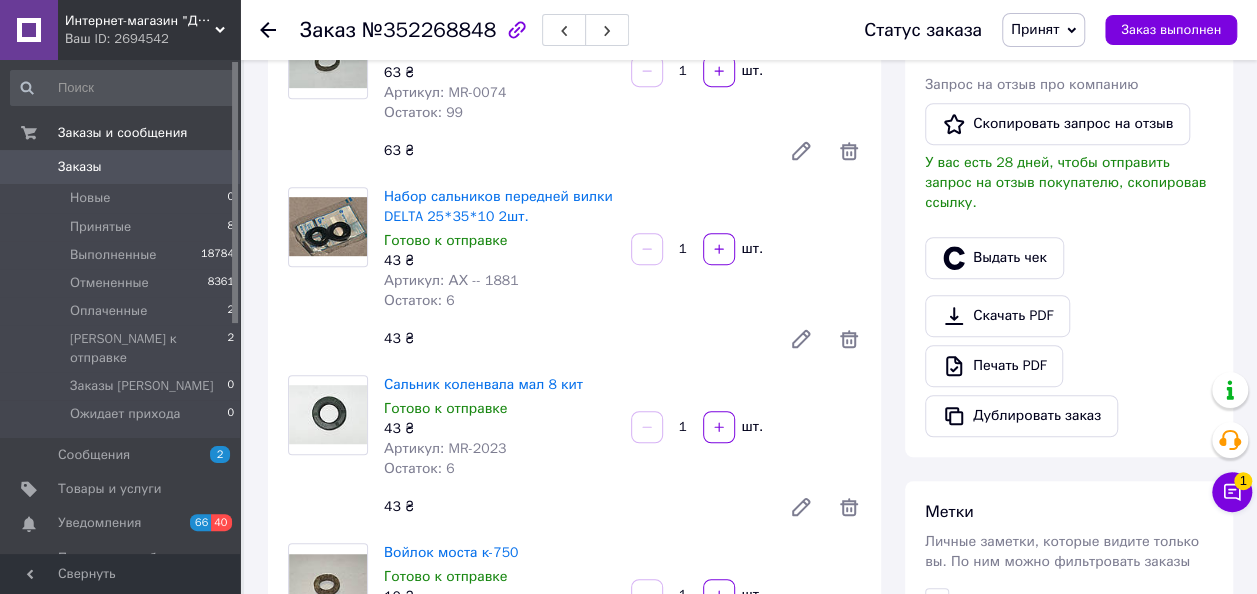 click at bounding box center [268, 30] 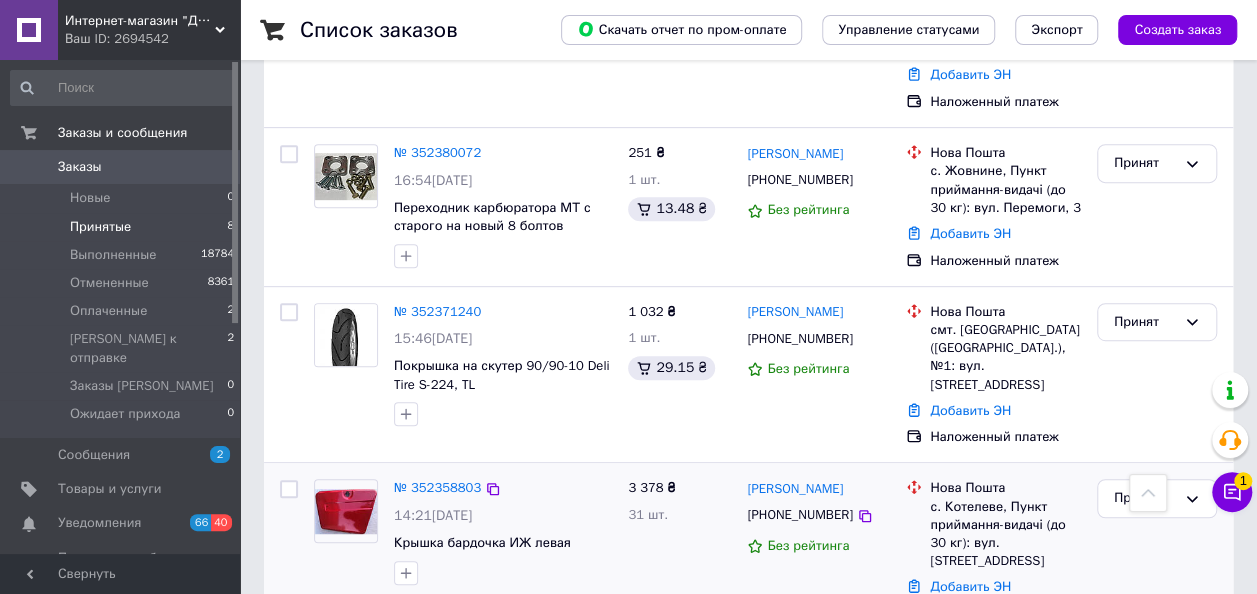 scroll, scrollTop: 340, scrollLeft: 0, axis: vertical 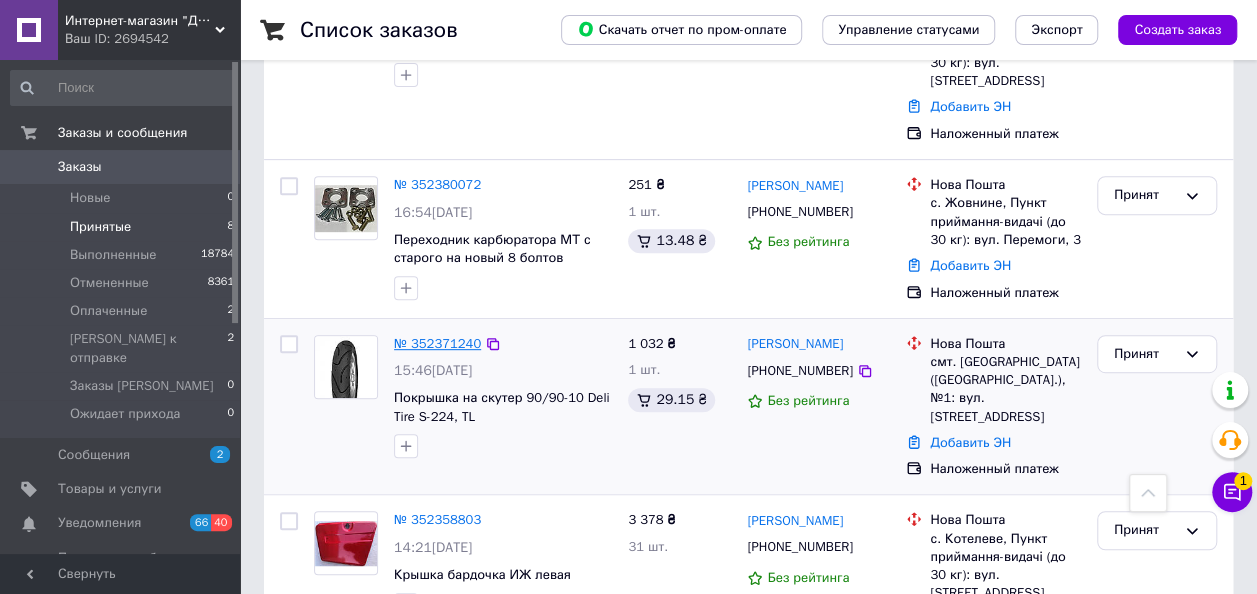 click on "№ 352371240" at bounding box center (437, 343) 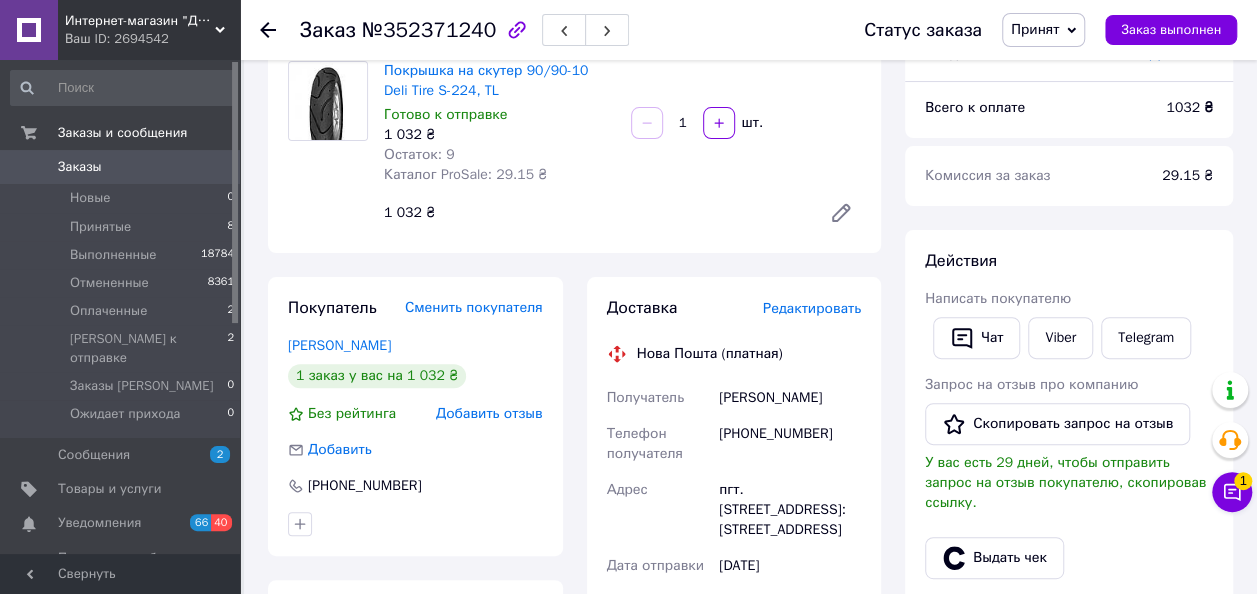 scroll, scrollTop: 200, scrollLeft: 0, axis: vertical 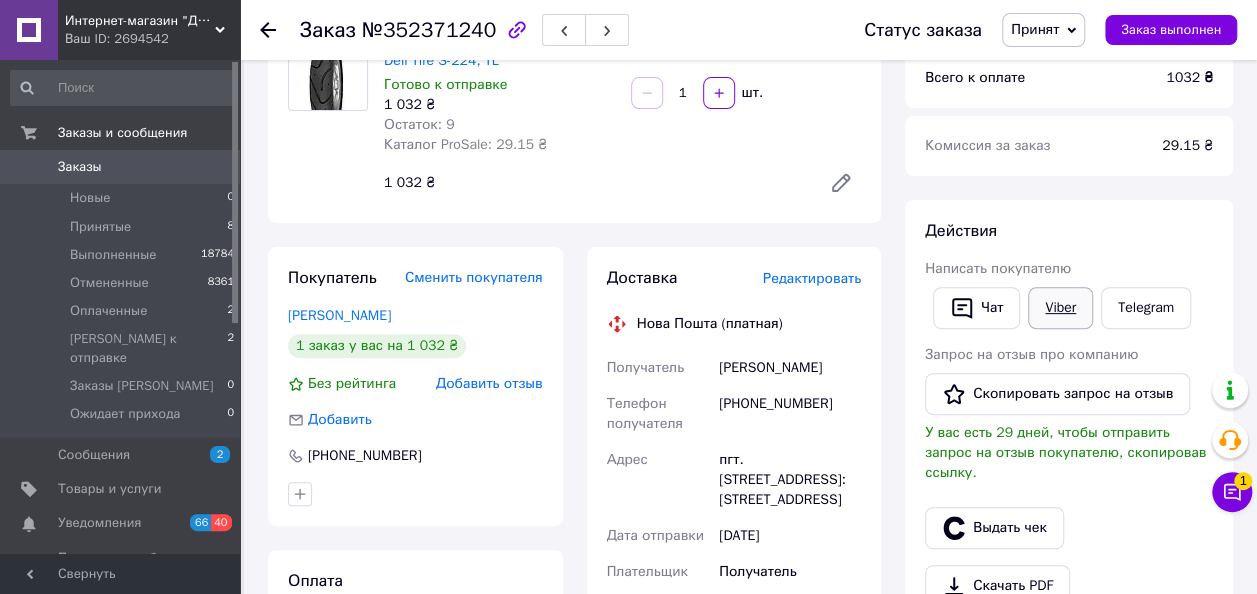 click on "Viber" at bounding box center [1060, 308] 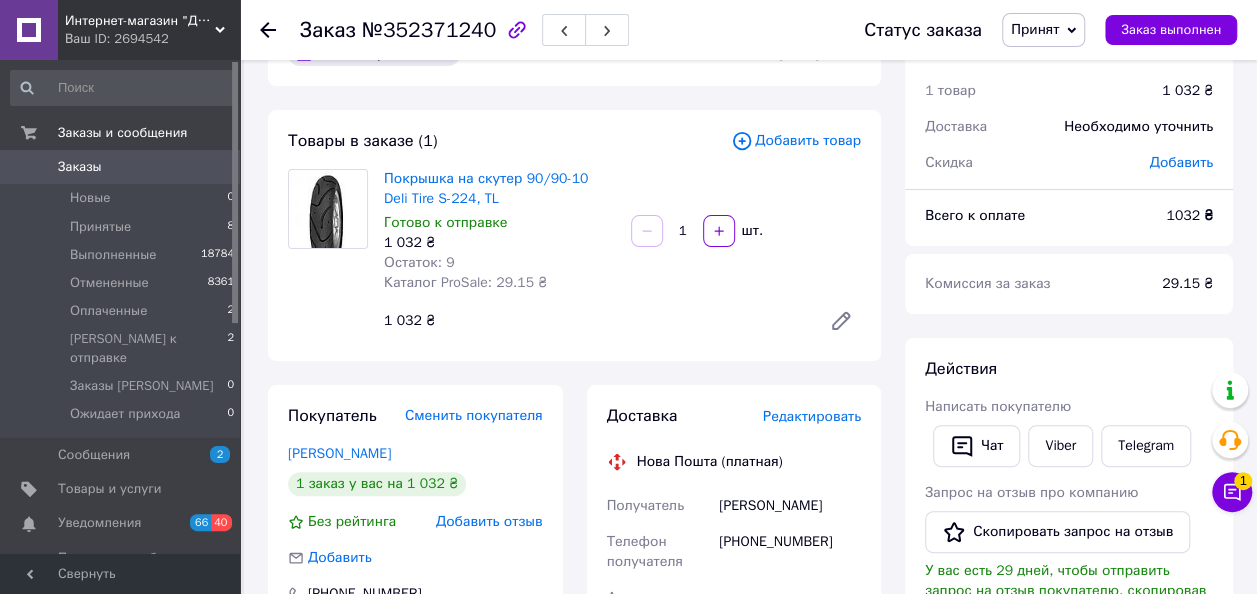 scroll, scrollTop: 0, scrollLeft: 0, axis: both 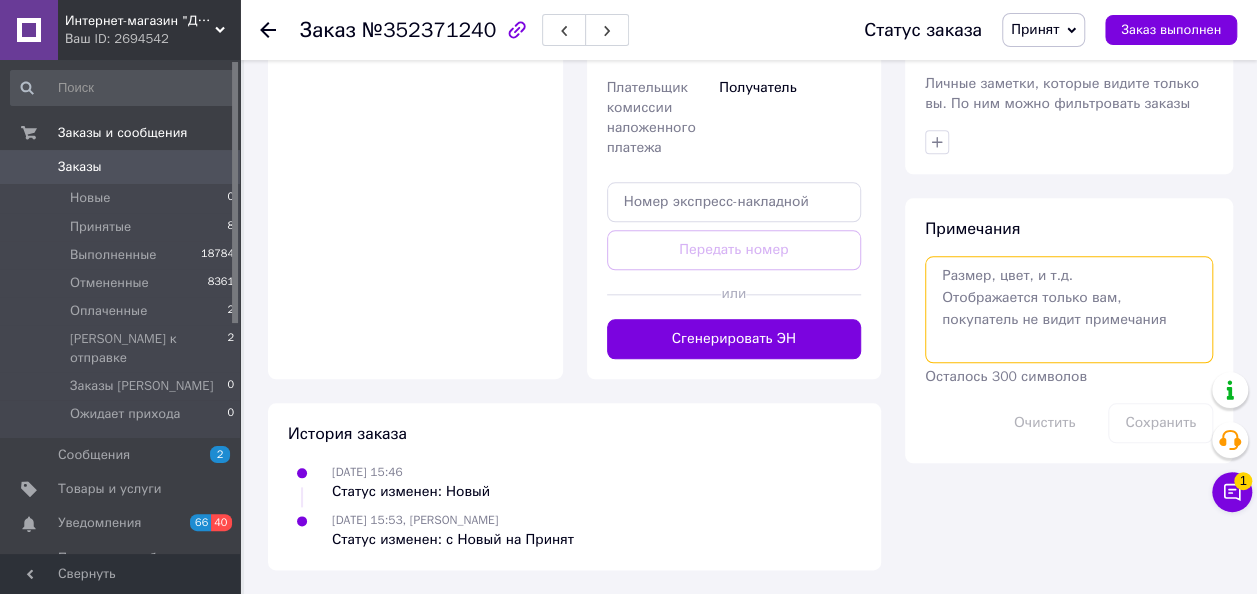click at bounding box center (1069, 309) 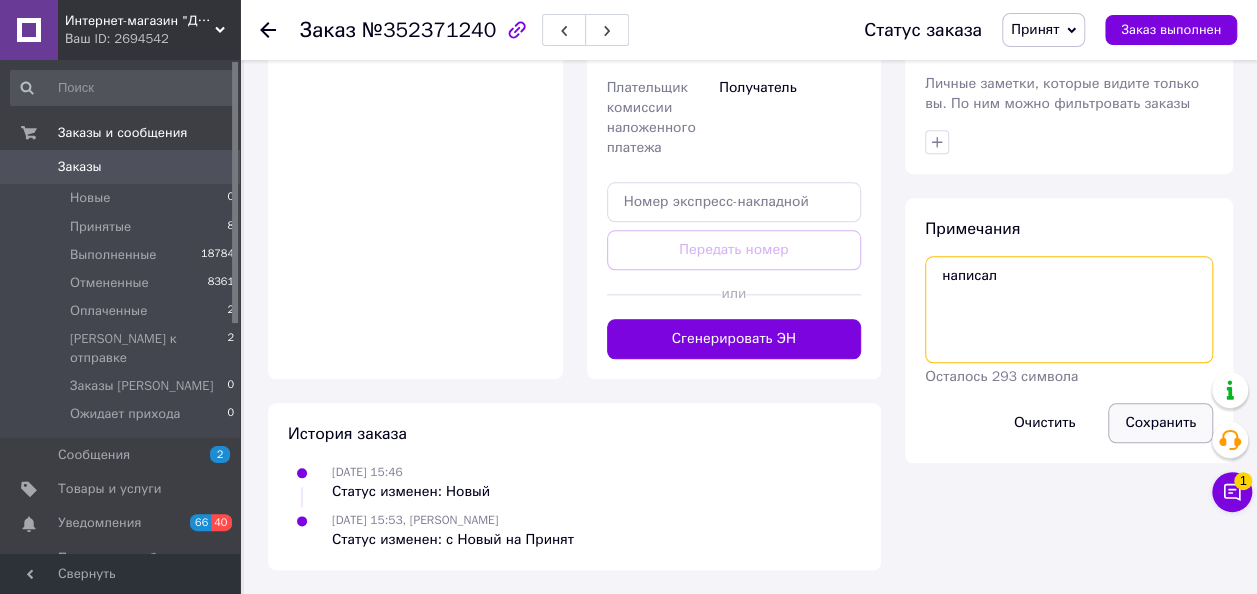 type on "написал" 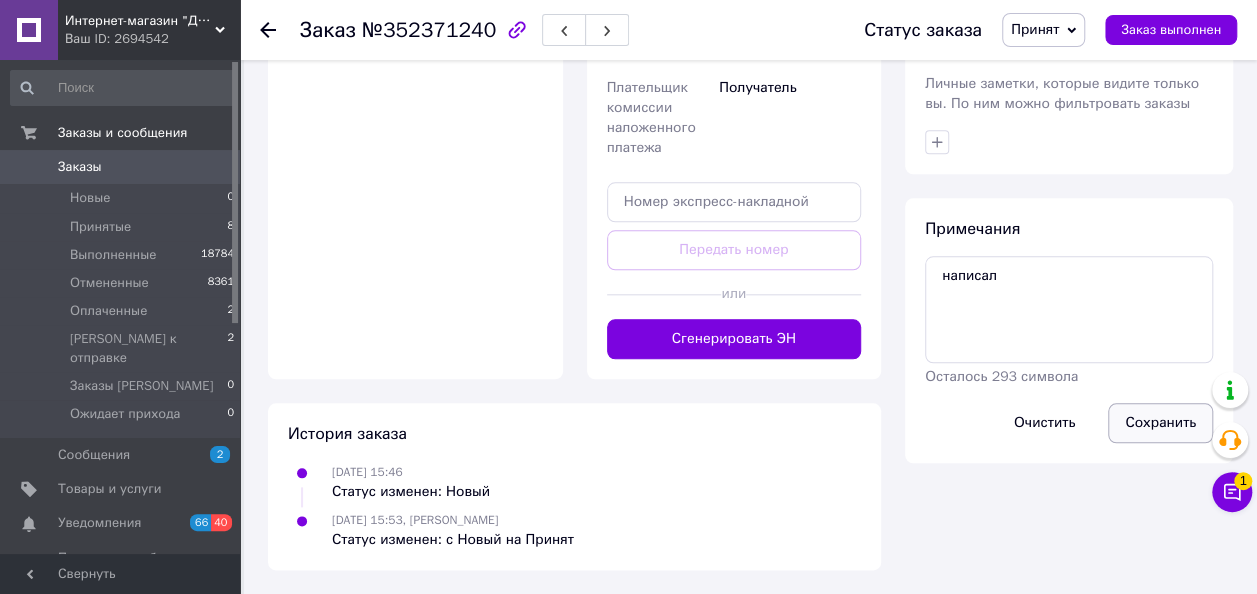 click on "Сохранить" at bounding box center (1160, 423) 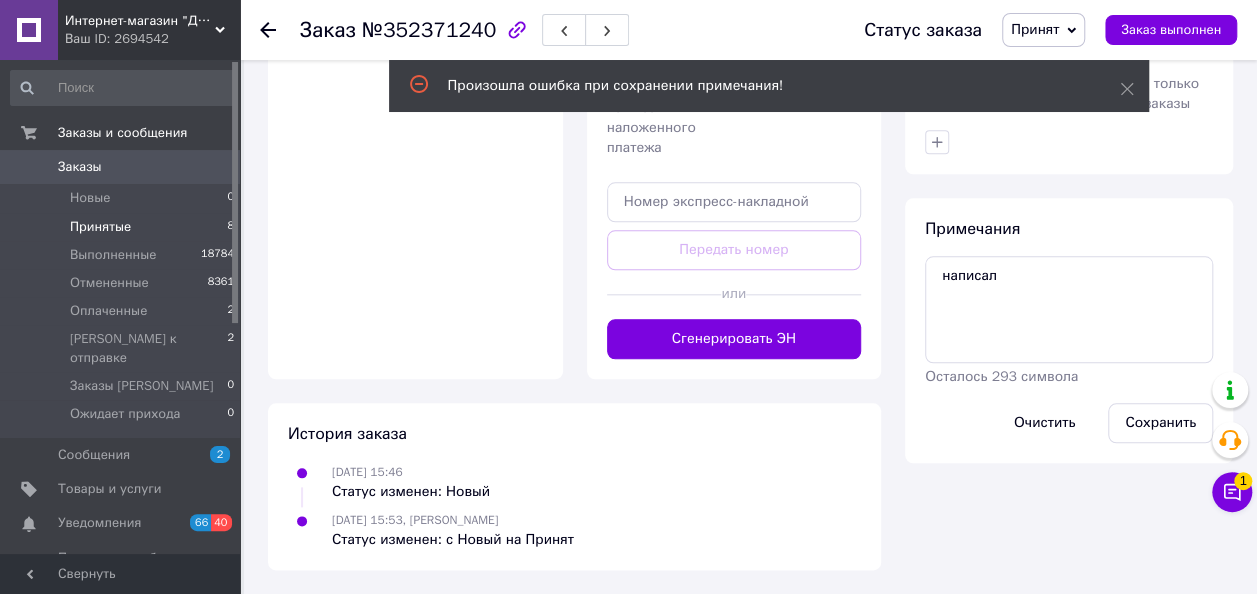 click on "Принятые" at bounding box center [100, 227] 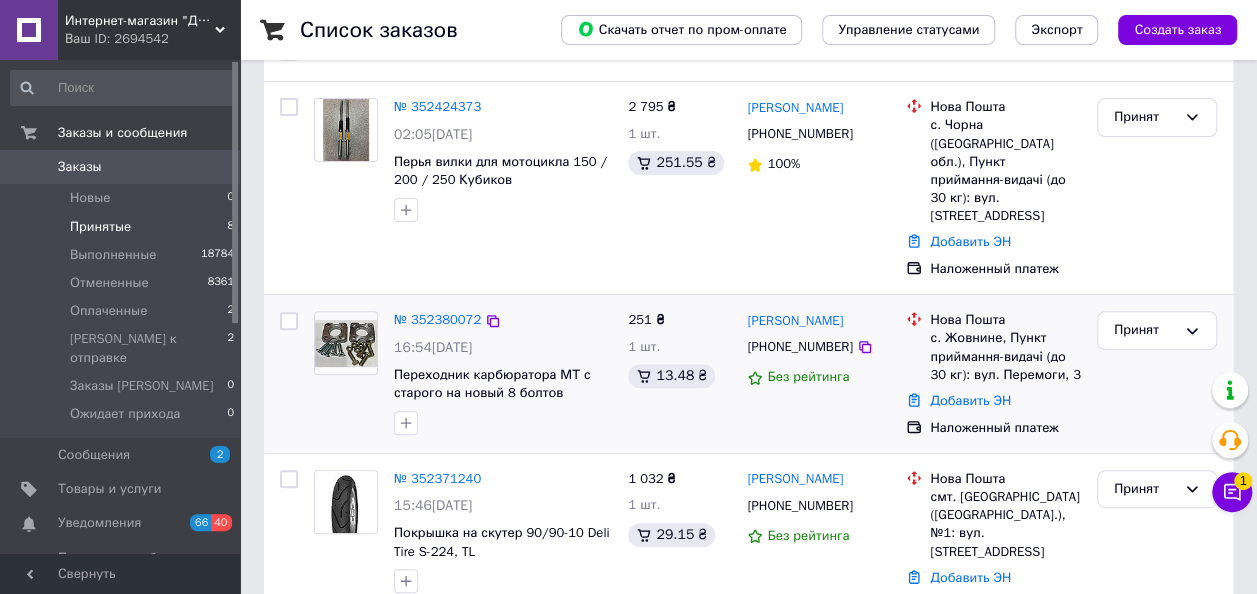 scroll, scrollTop: 400, scrollLeft: 0, axis: vertical 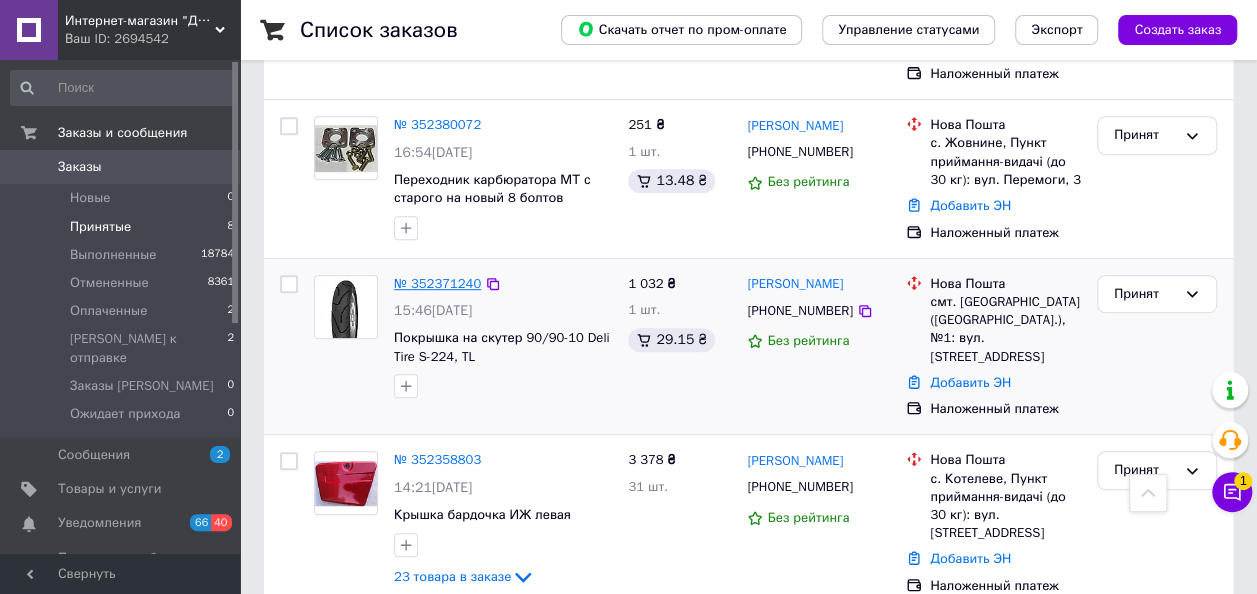 click on "№ 352371240" at bounding box center [437, 283] 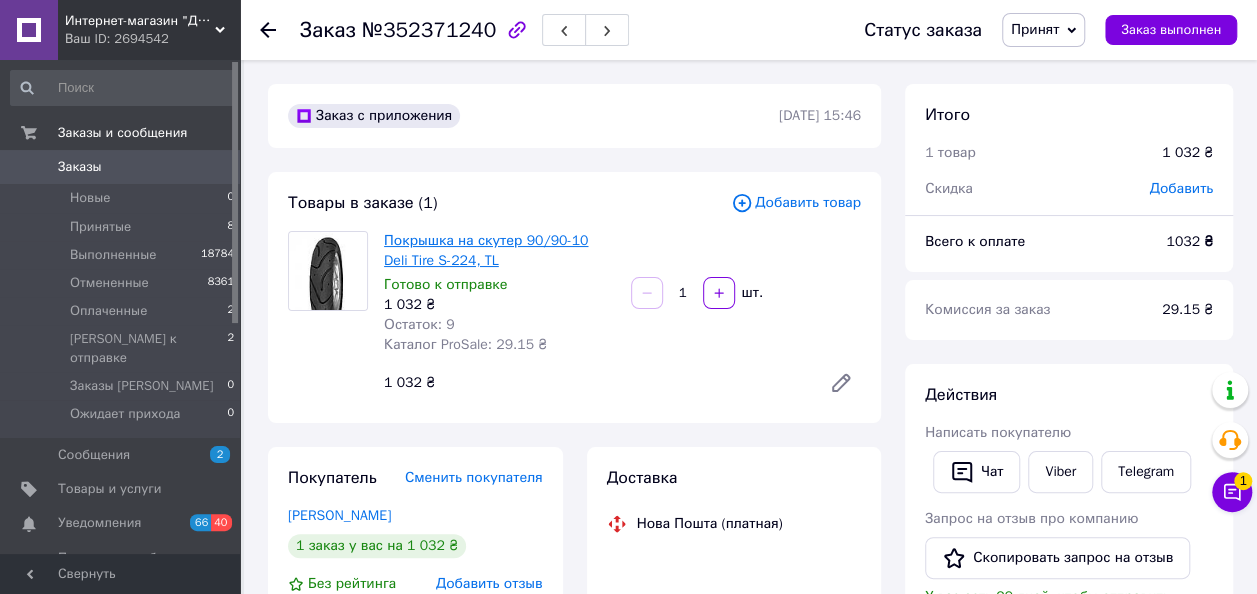 click on "Покрышка на скутер 90/90-10 Deli Tire S-224, TL" at bounding box center [486, 250] 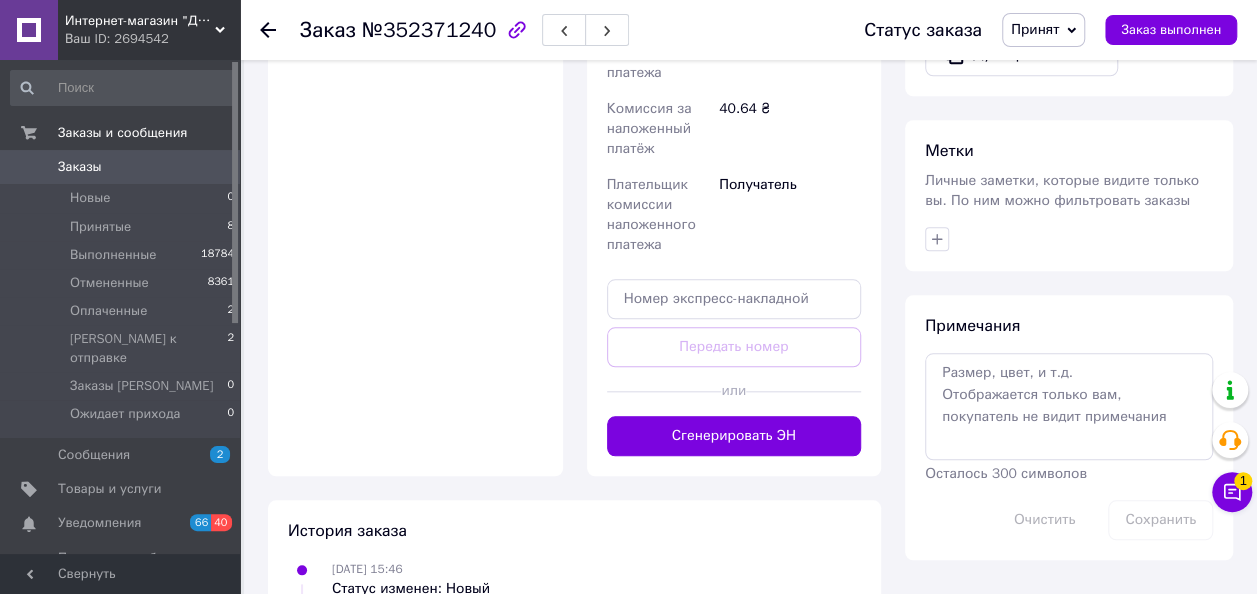 scroll, scrollTop: 800, scrollLeft: 0, axis: vertical 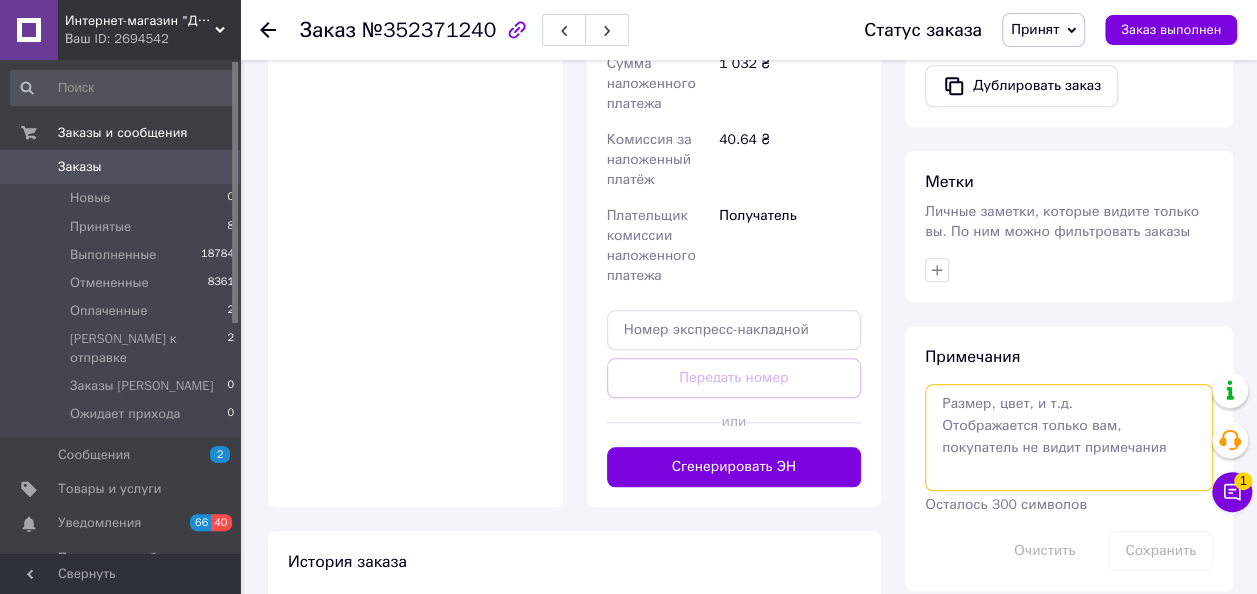 click at bounding box center (1069, 437) 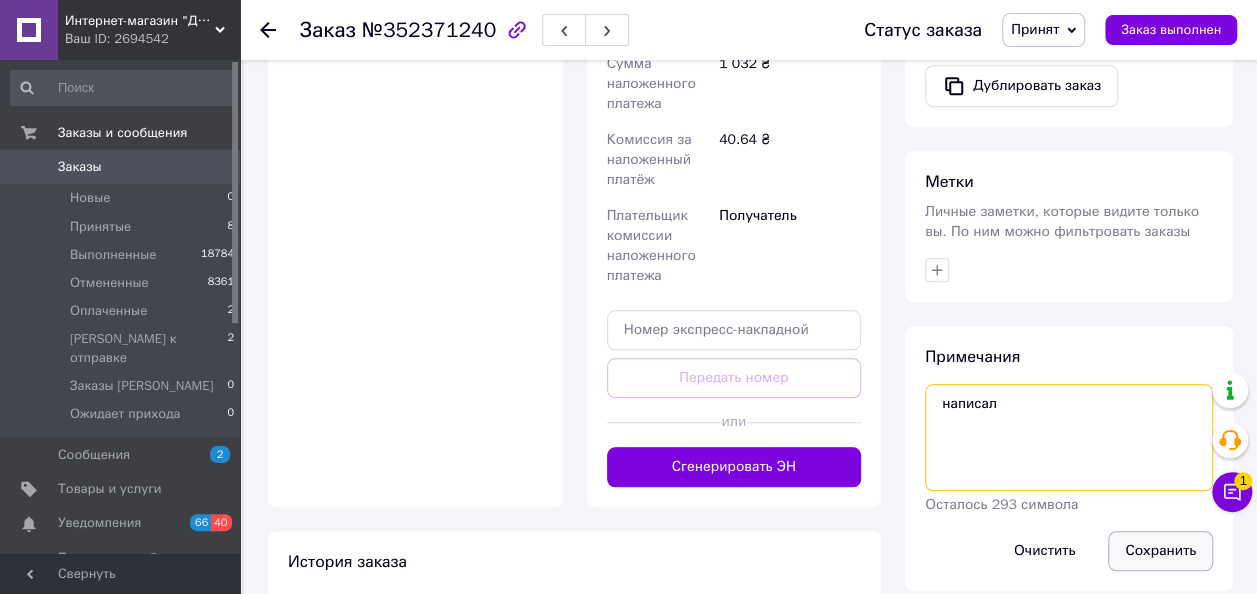 type on "написал" 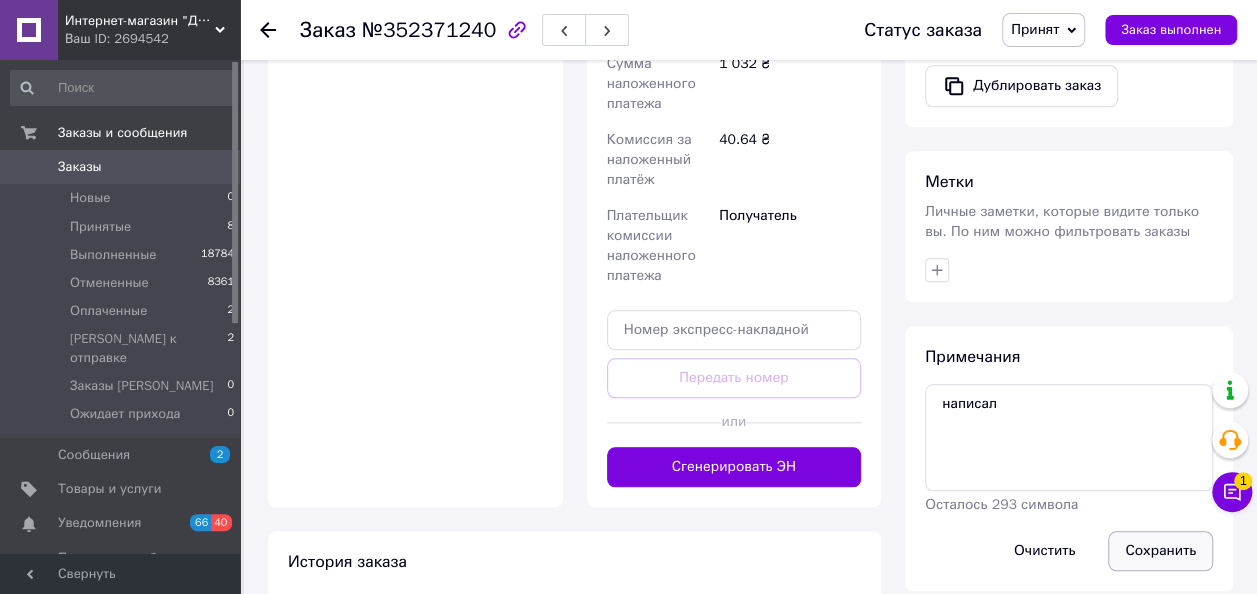 click on "Сохранить" at bounding box center (1160, 551) 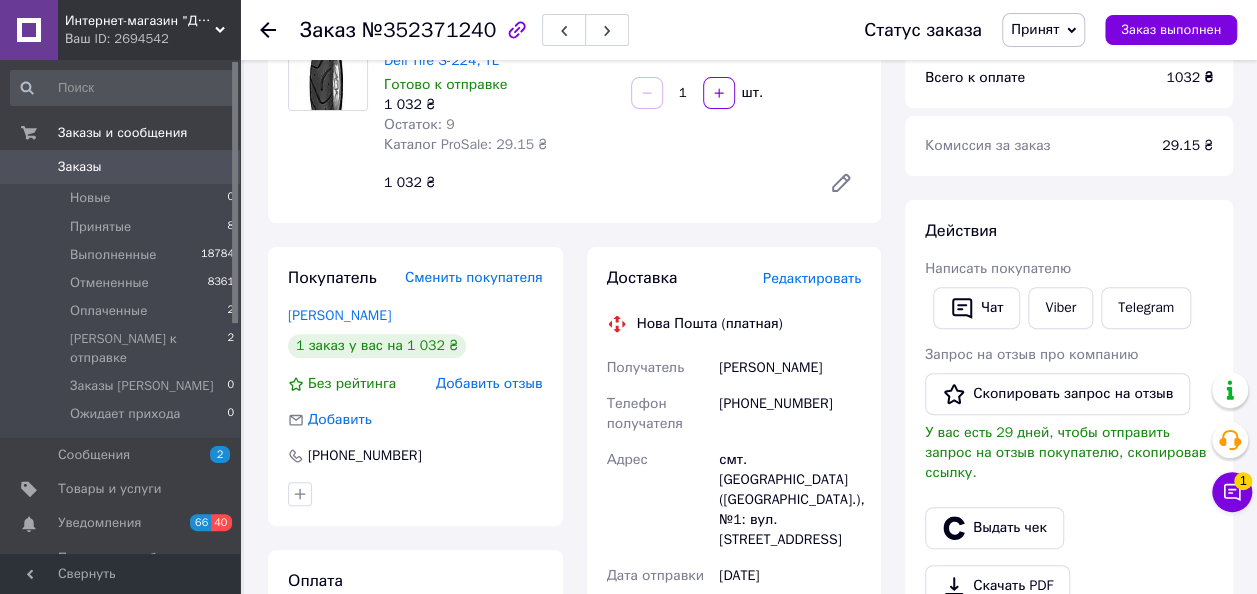 scroll, scrollTop: 0, scrollLeft: 0, axis: both 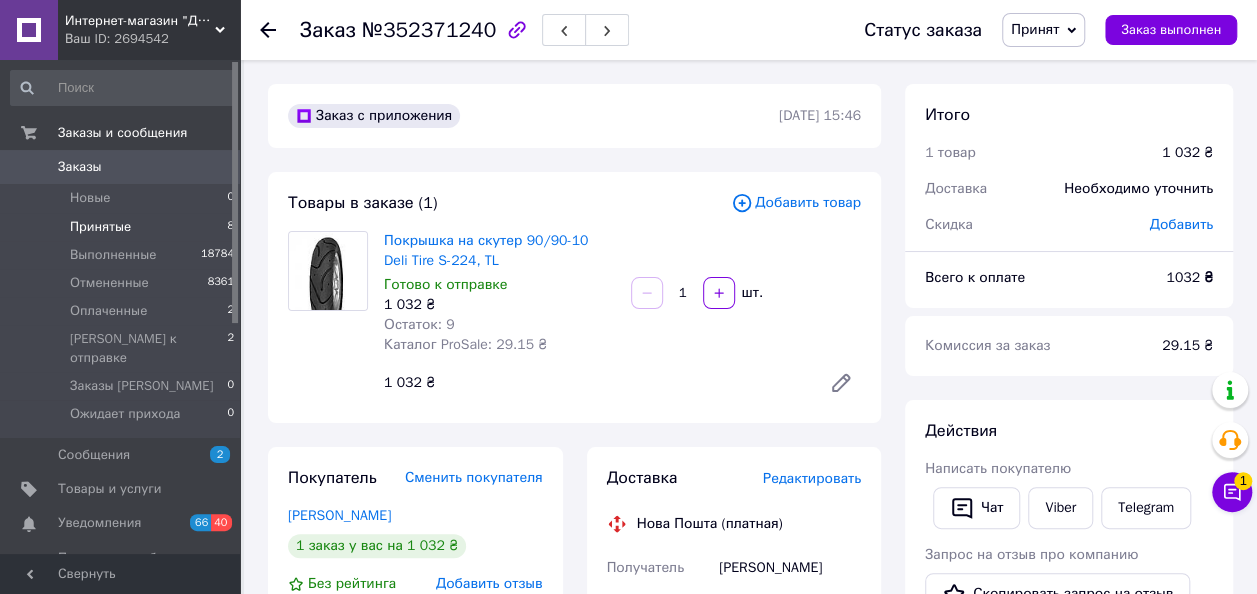 click on "Принятые" at bounding box center (100, 227) 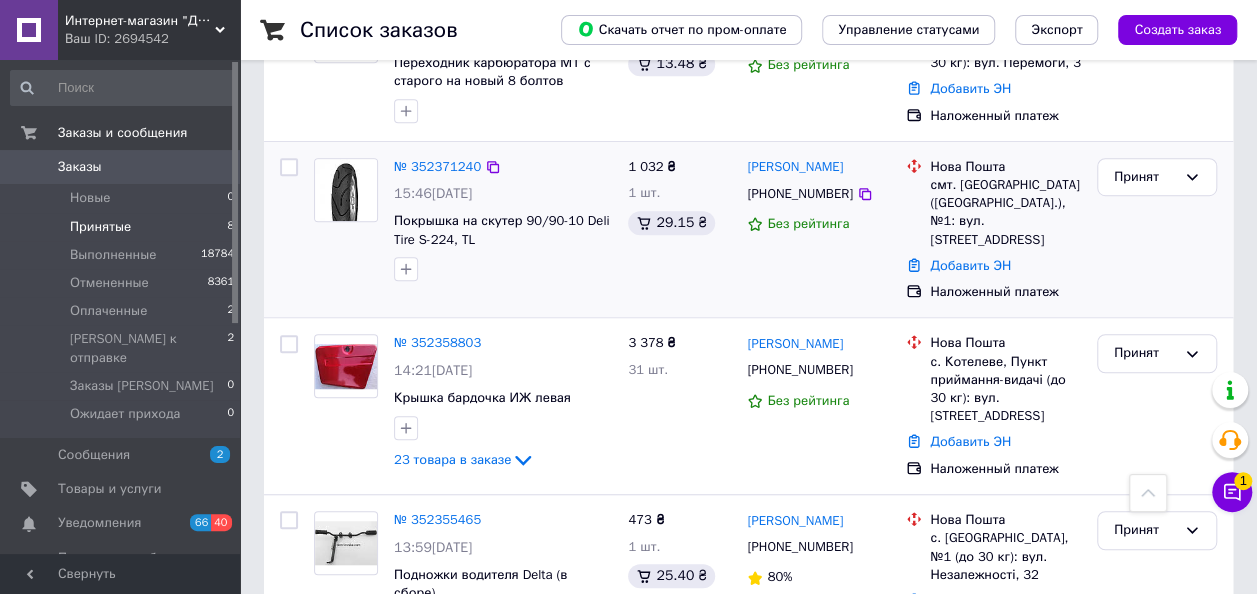 scroll, scrollTop: 700, scrollLeft: 0, axis: vertical 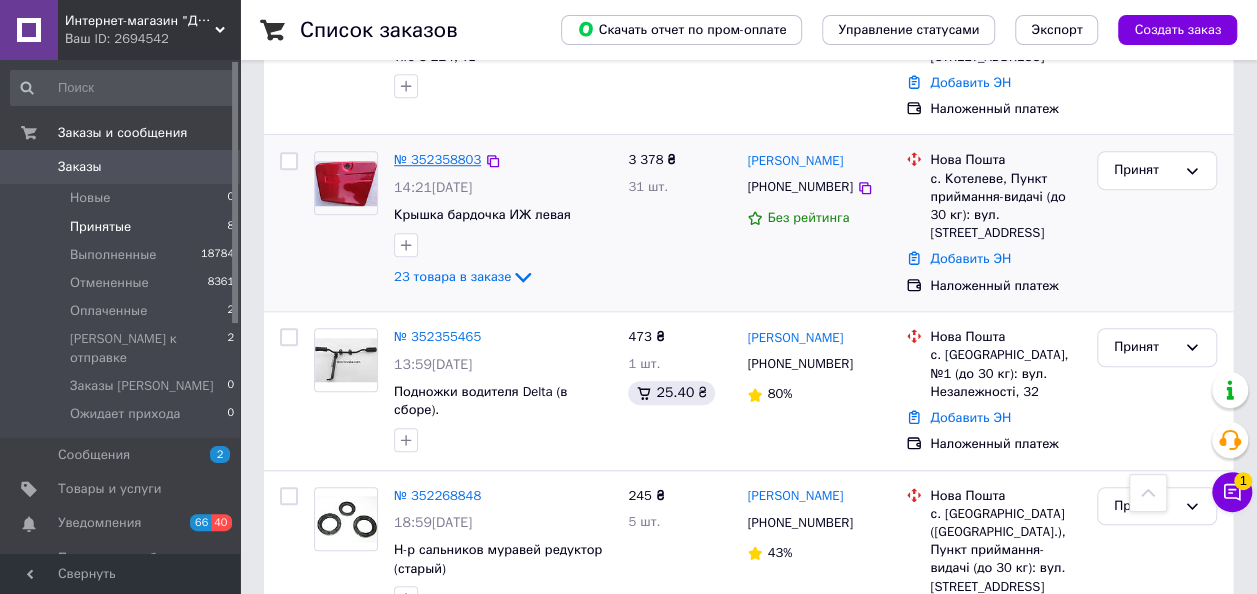click on "№ 352358803" at bounding box center [437, 159] 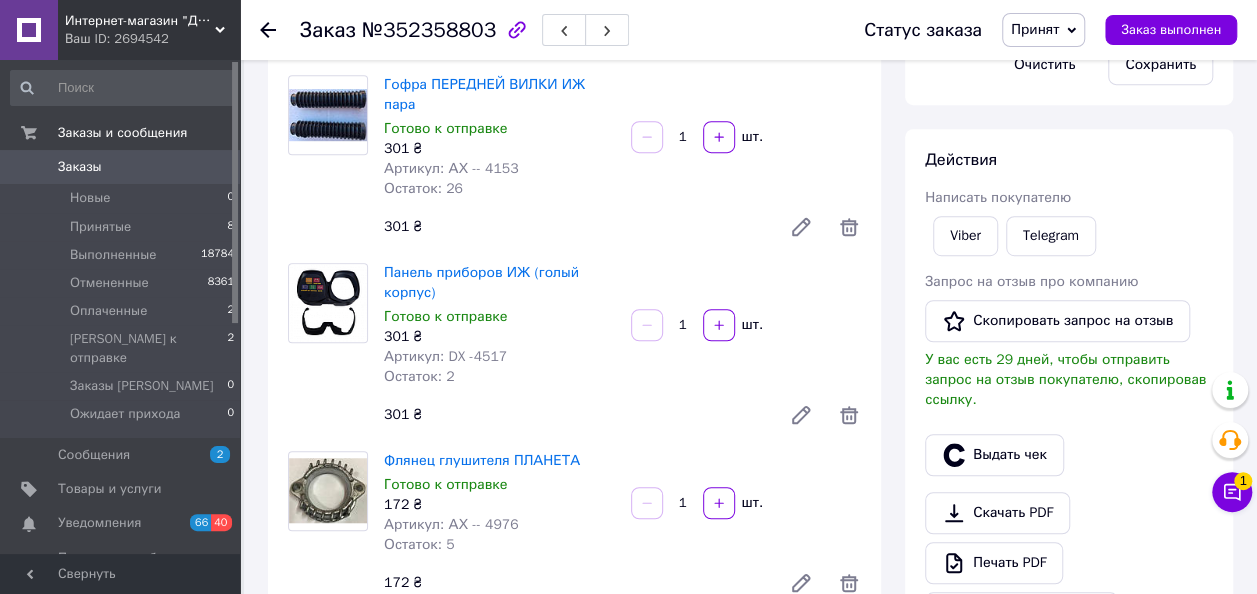scroll, scrollTop: 500, scrollLeft: 0, axis: vertical 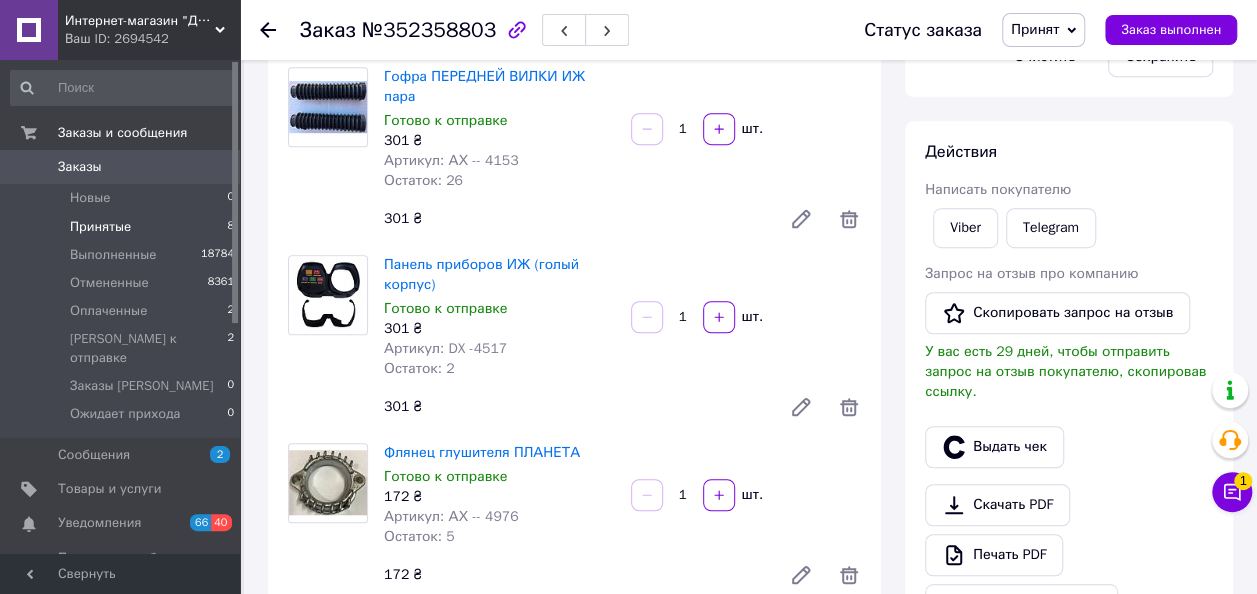 click on "Принятые" at bounding box center [100, 227] 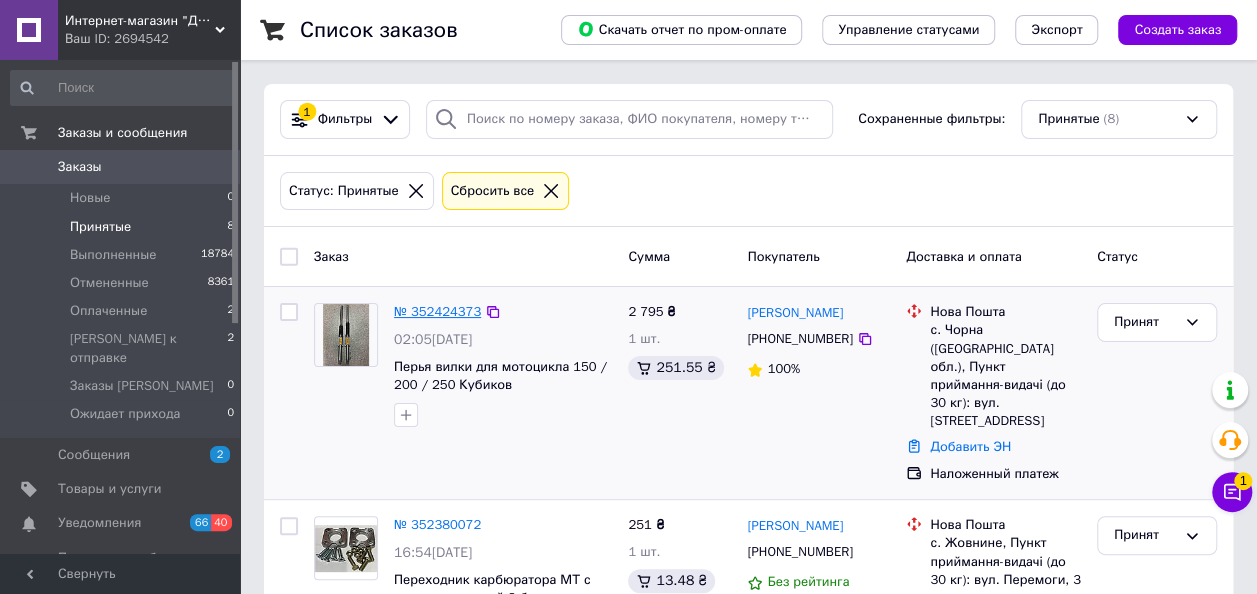 click on "№ 352424373" at bounding box center (437, 311) 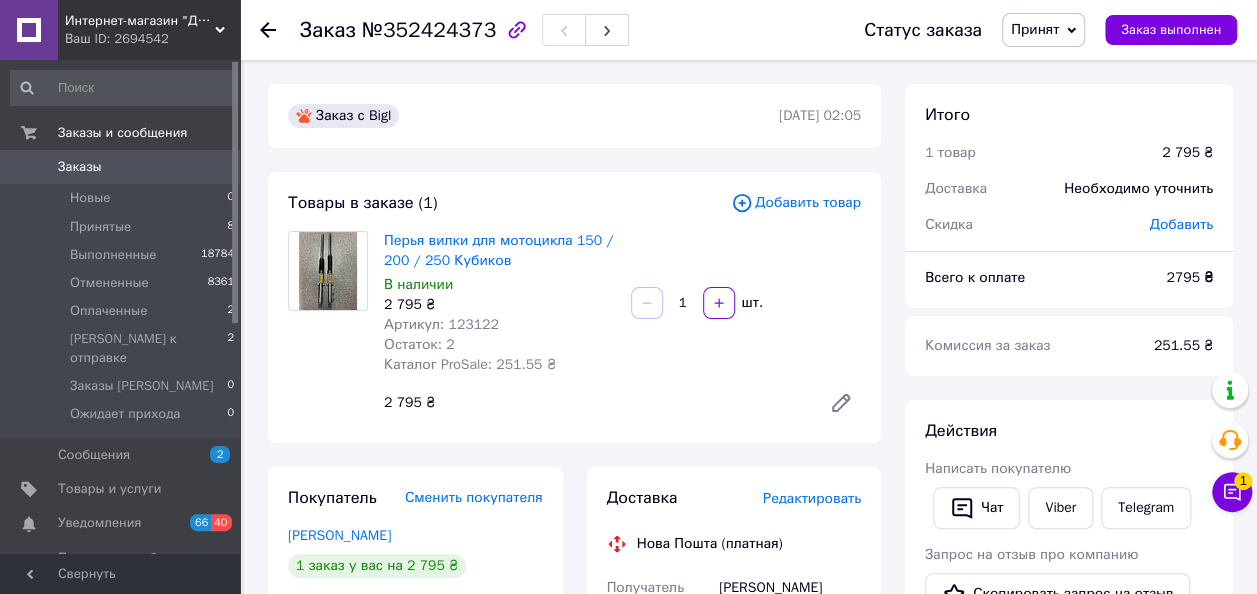 scroll, scrollTop: 200, scrollLeft: 0, axis: vertical 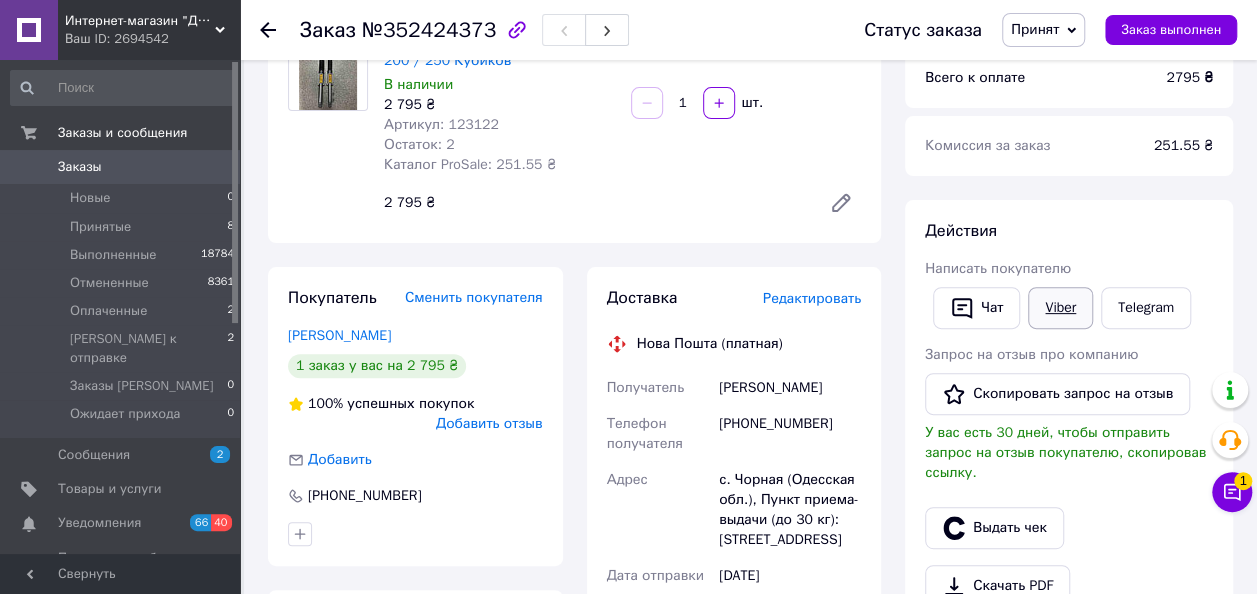 click on "Viber" at bounding box center [1060, 308] 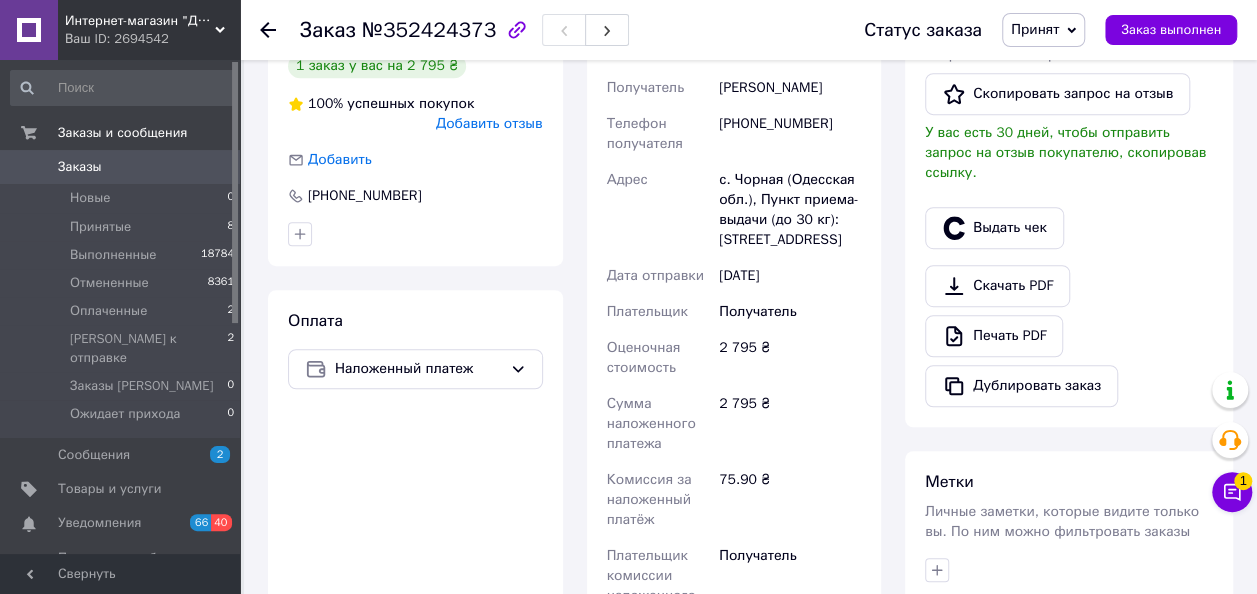 scroll, scrollTop: 800, scrollLeft: 0, axis: vertical 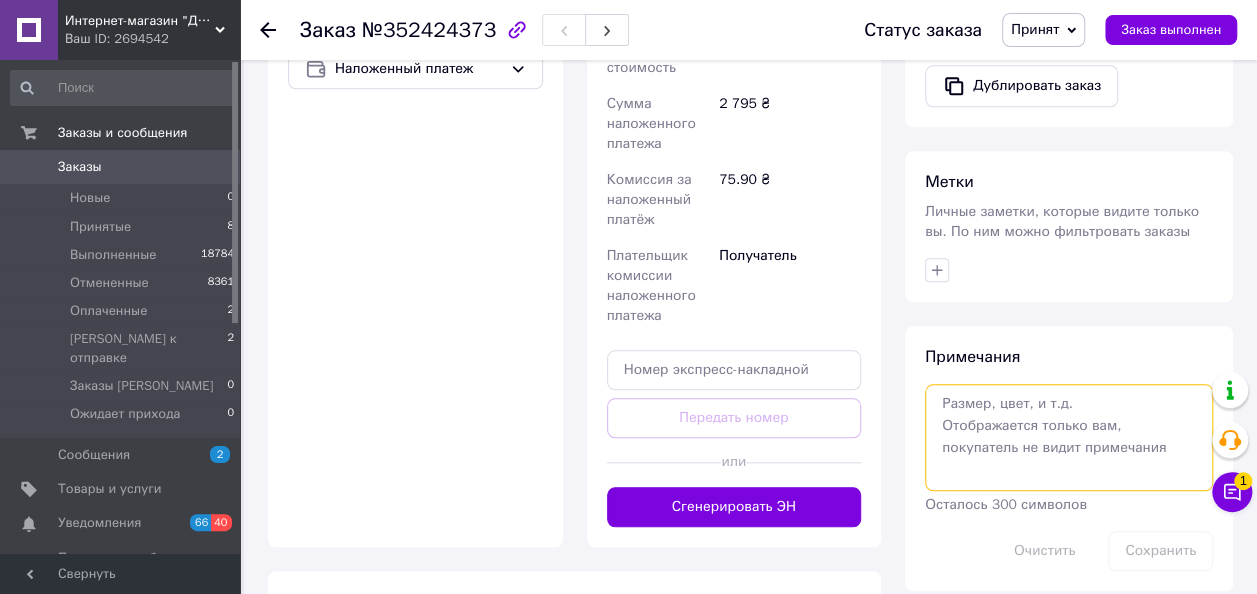 click at bounding box center [1069, 437] 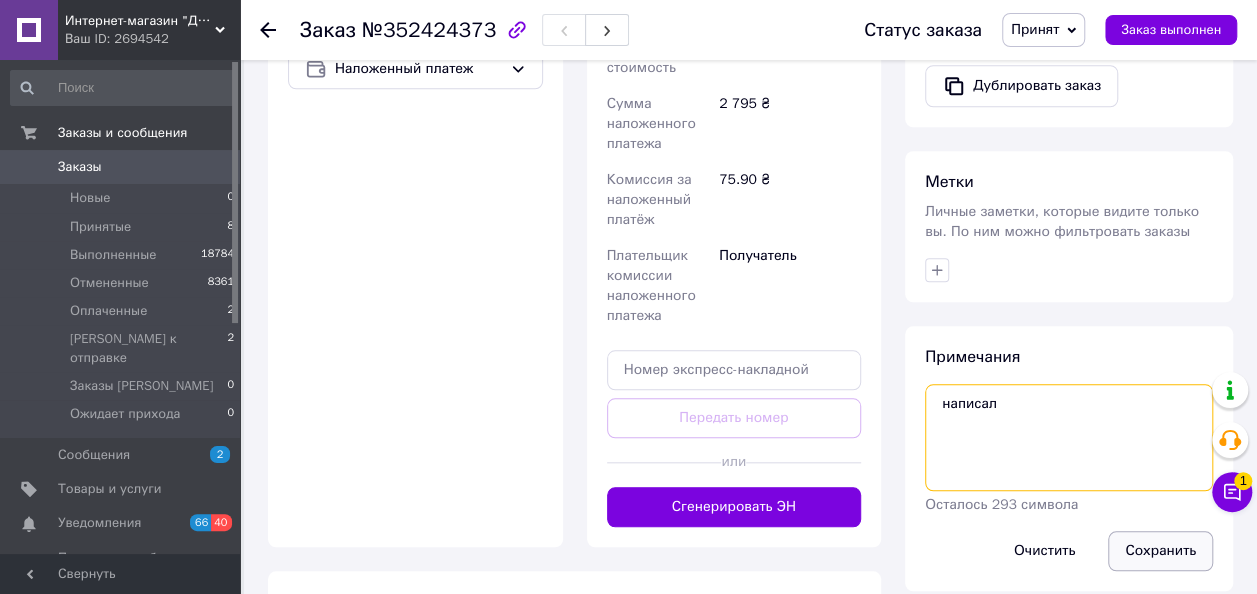type on "написал" 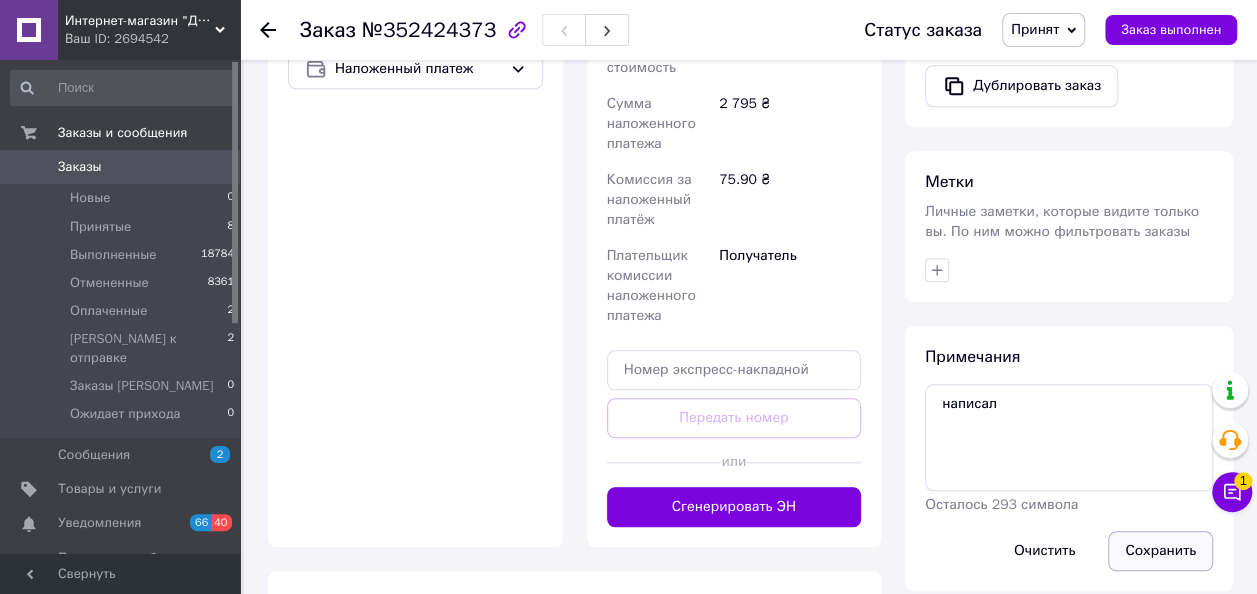 click on "Сохранить" at bounding box center (1160, 551) 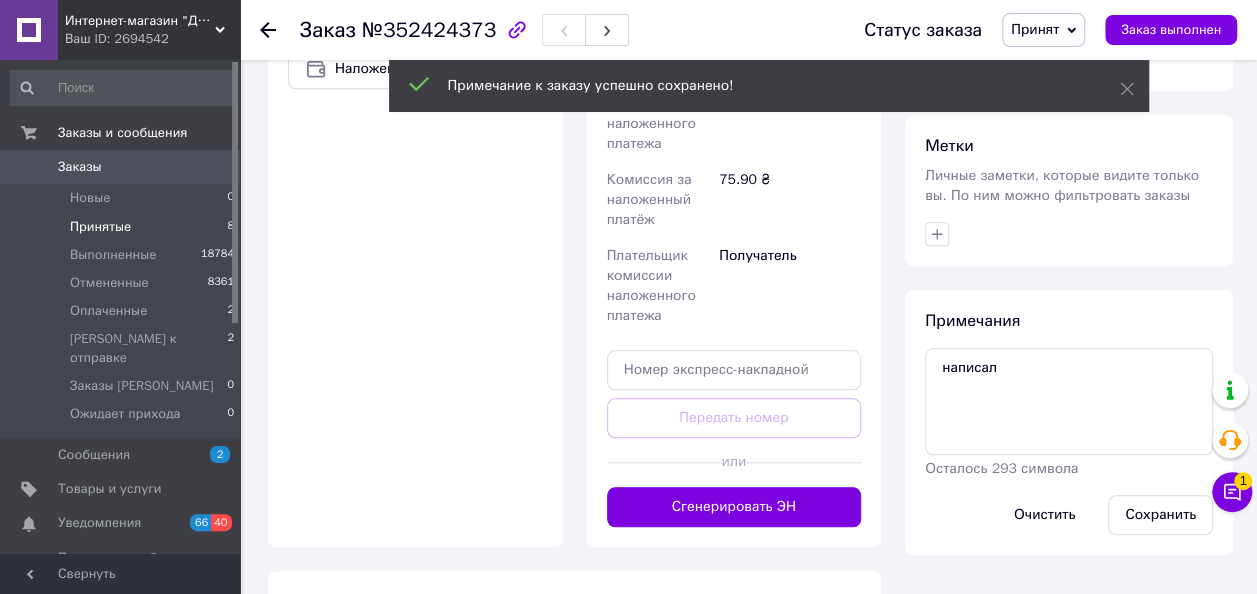 click on "Принятые" at bounding box center [100, 227] 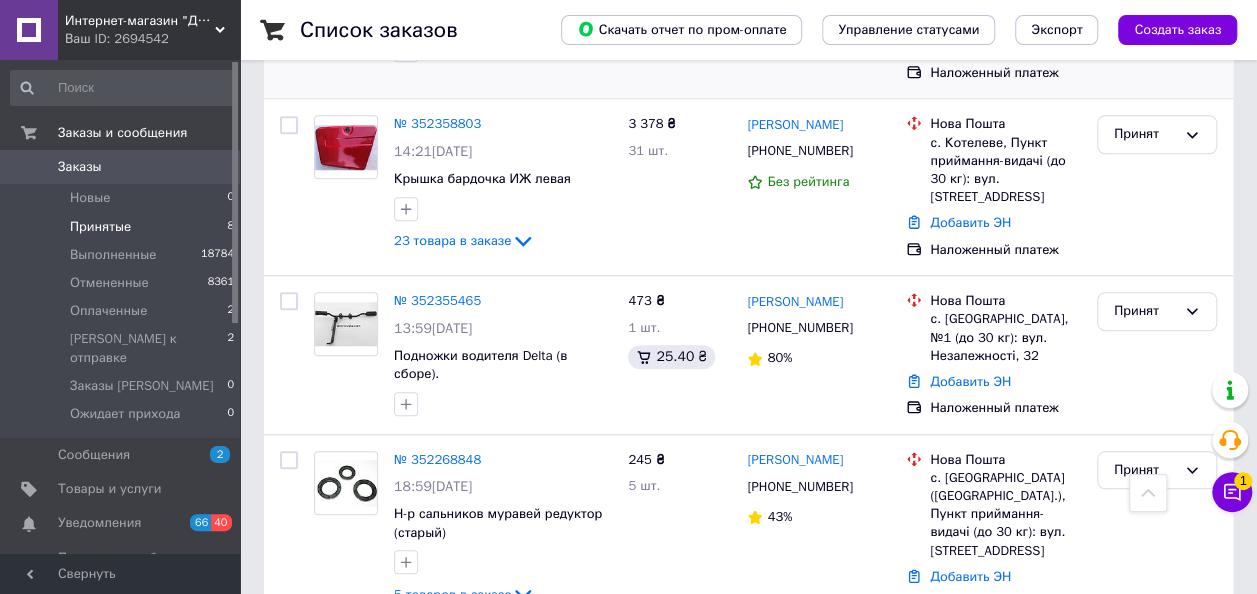 scroll, scrollTop: 800, scrollLeft: 0, axis: vertical 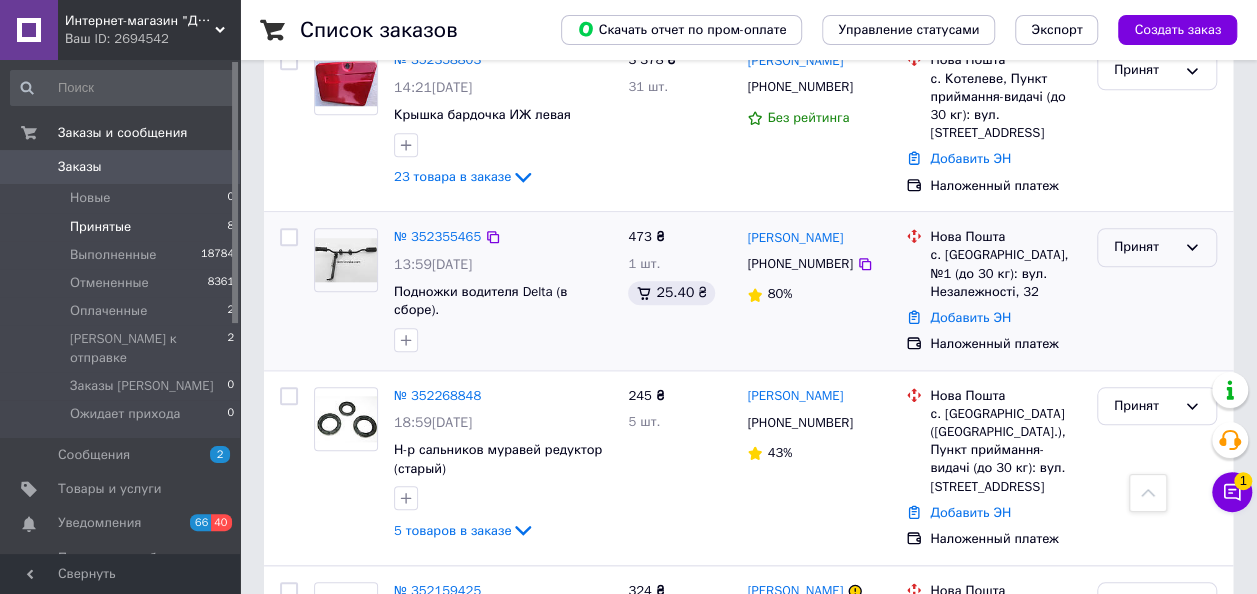 click on "Принят" at bounding box center [1145, 247] 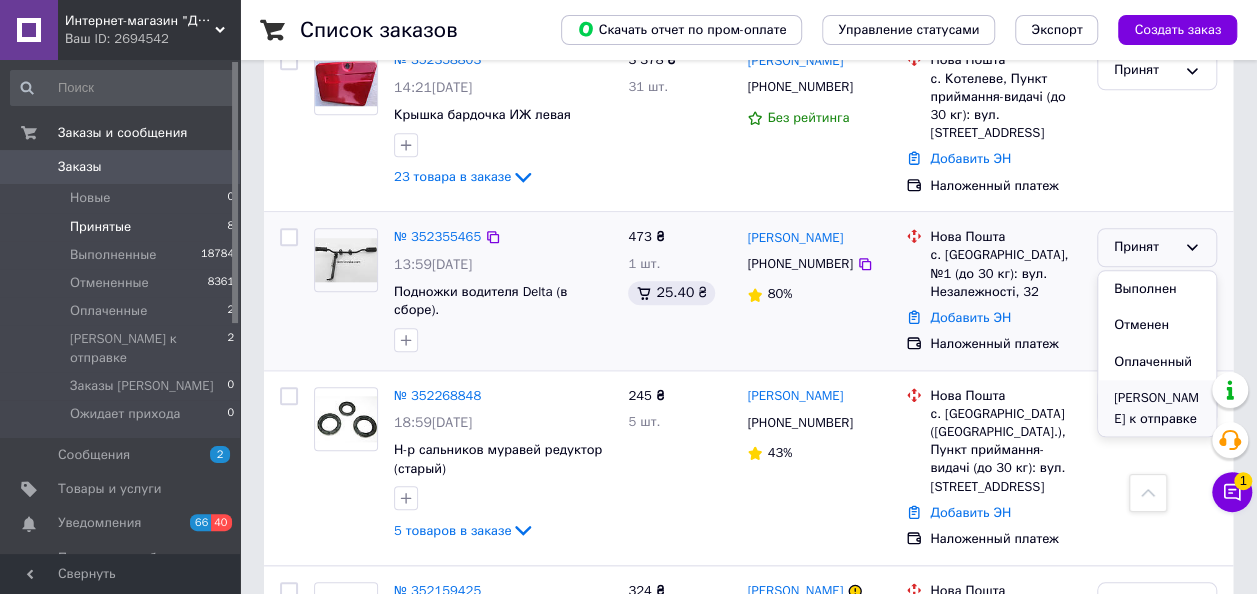 click on "[PERSON_NAME] к отправке" at bounding box center (1157, 408) 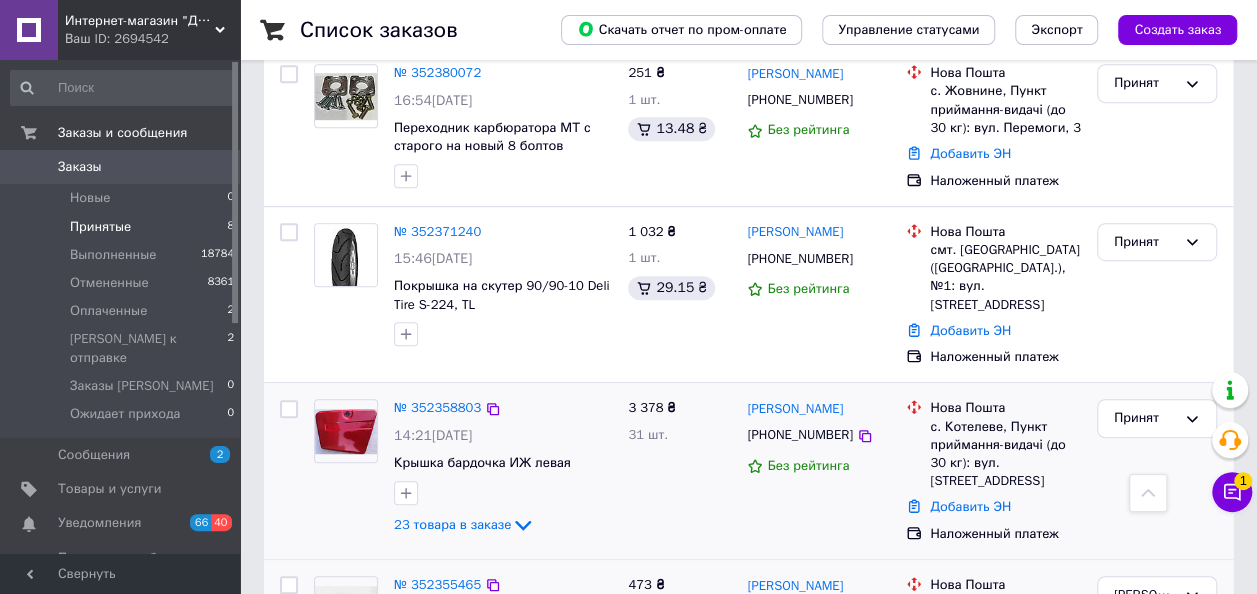 scroll, scrollTop: 340, scrollLeft: 0, axis: vertical 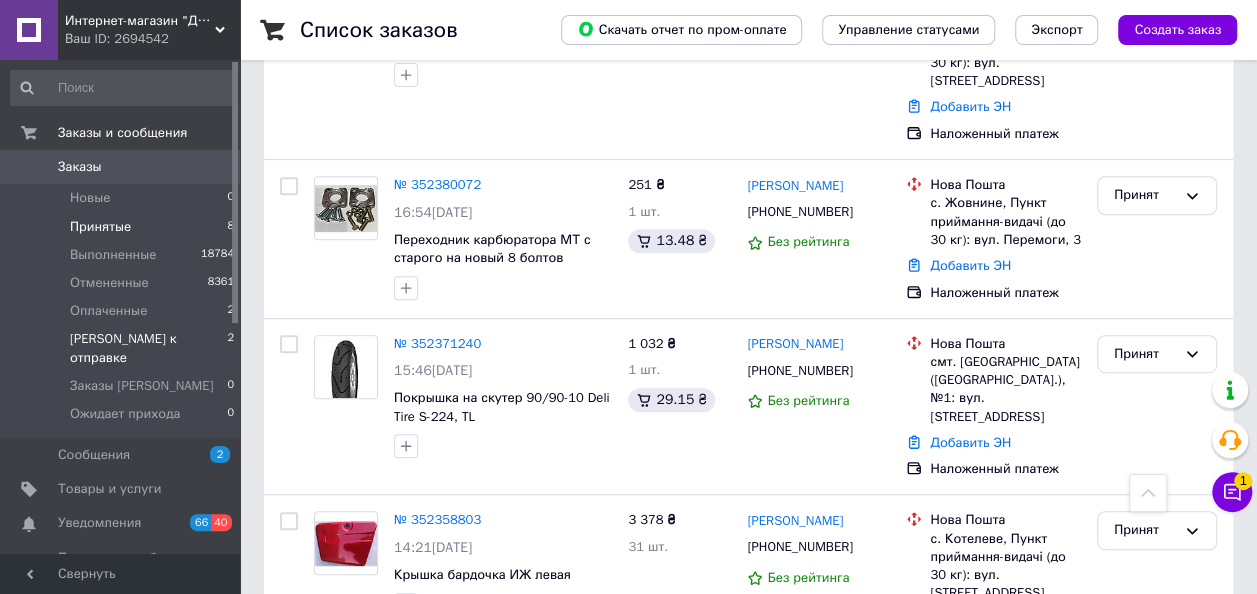 click on "[PERSON_NAME] к отправке" at bounding box center [148, 348] 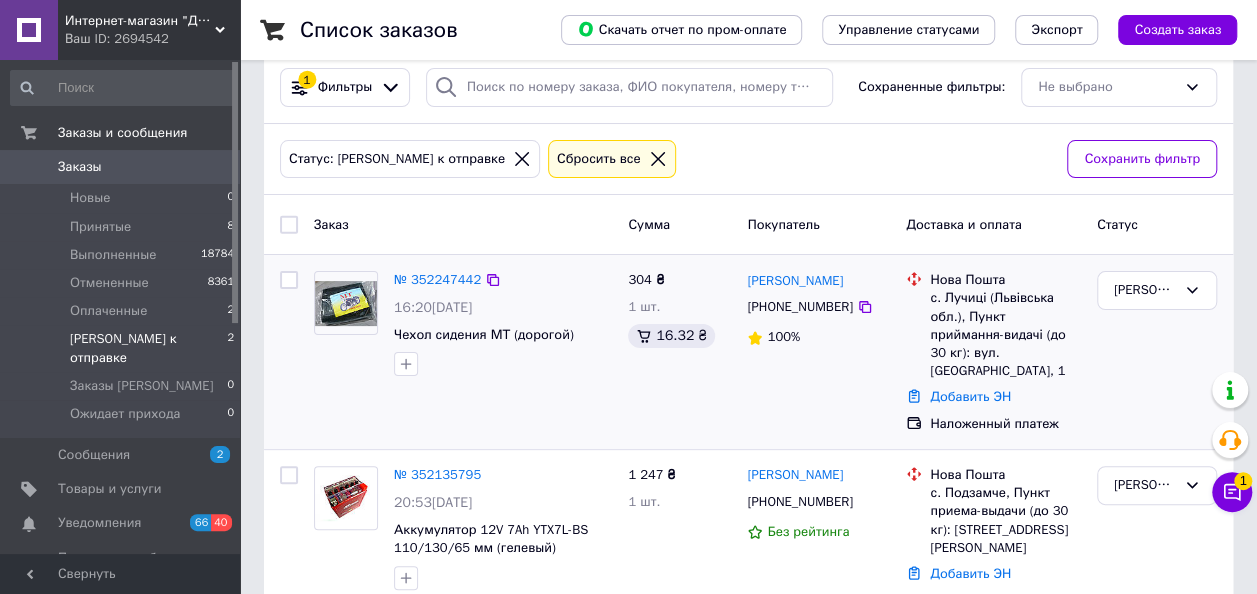 scroll, scrollTop: 49, scrollLeft: 0, axis: vertical 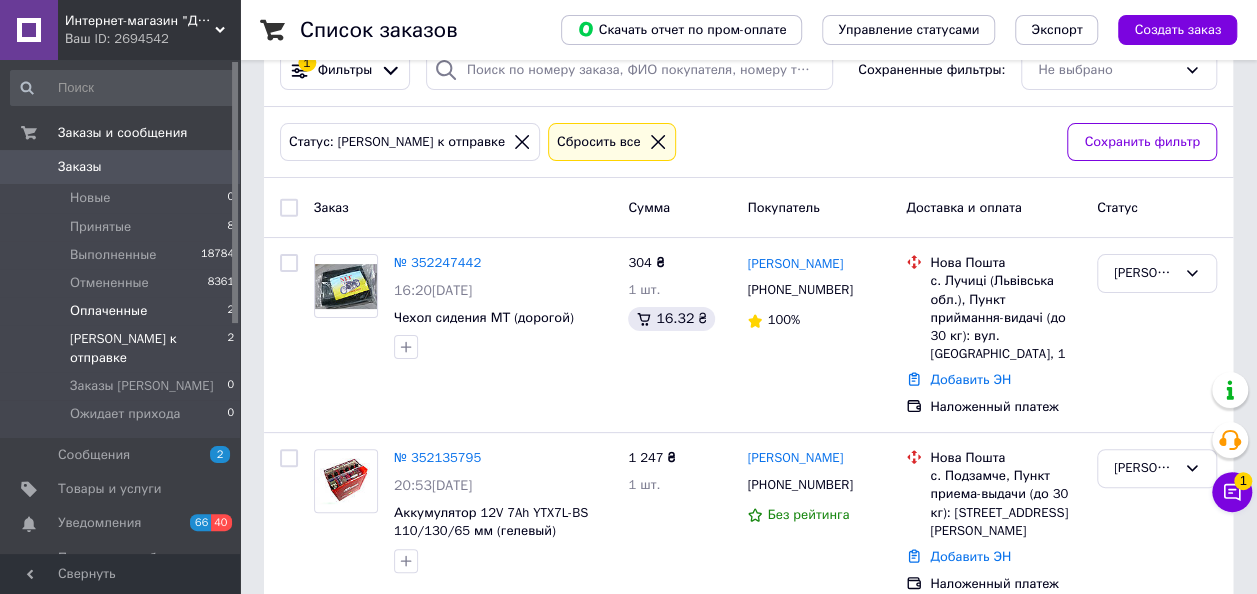 click on "Оплаченные" at bounding box center (108, 311) 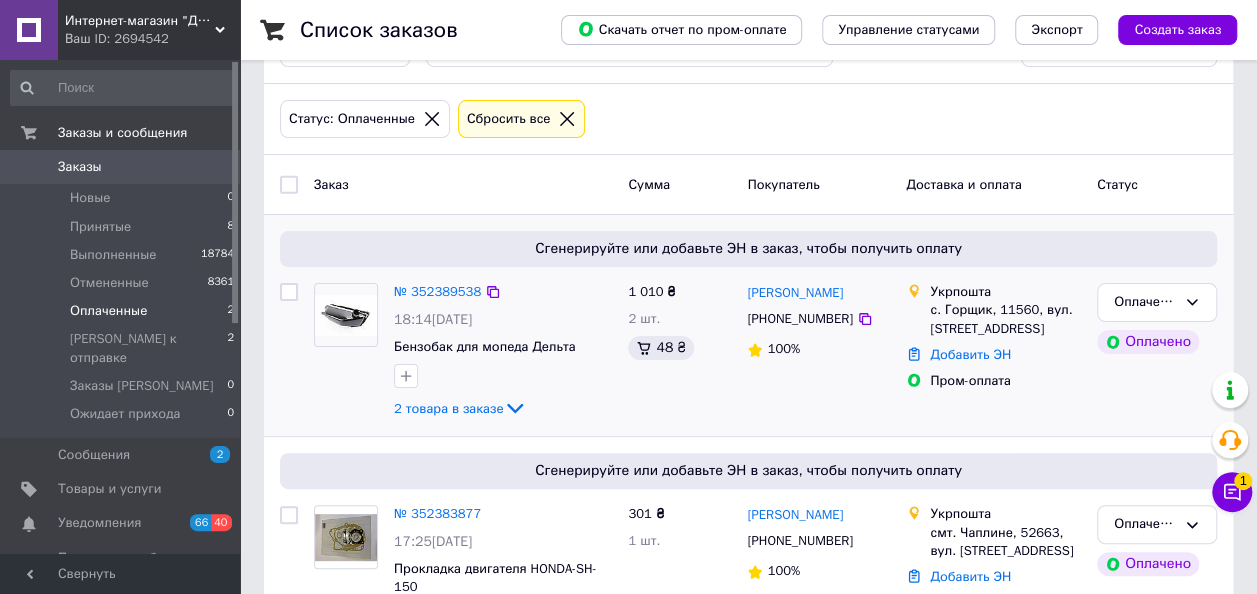scroll, scrollTop: 145, scrollLeft: 0, axis: vertical 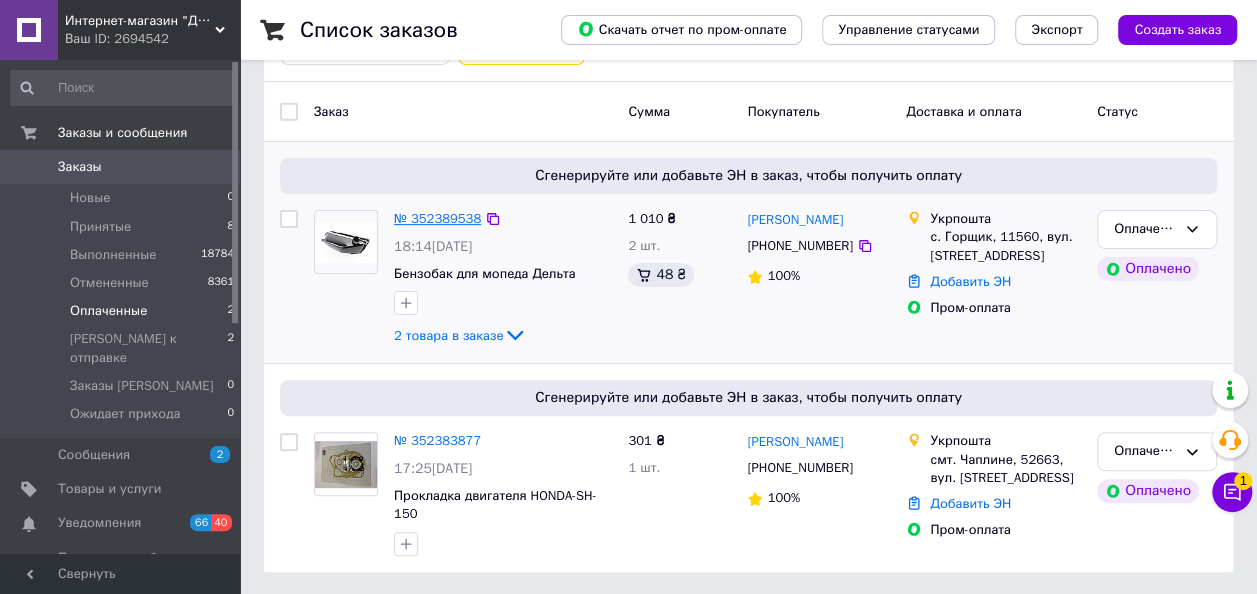 click on "№ 352389538" at bounding box center [437, 218] 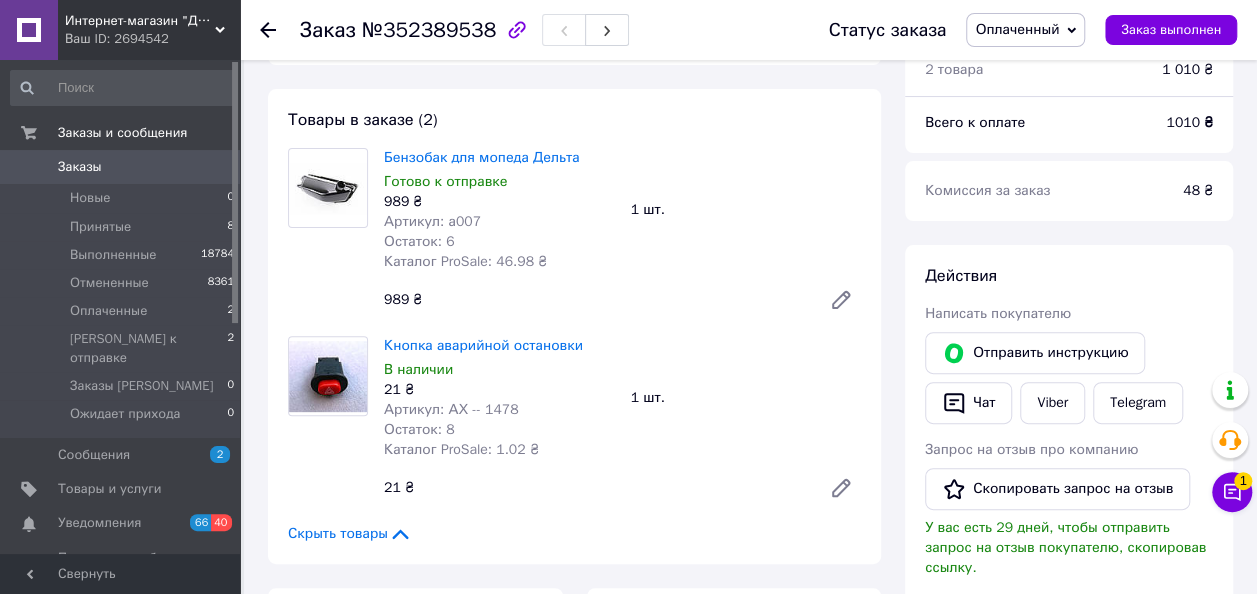 click on "Бензобак для мопеда Дельта Готово к отправке 989 ₴ Артикул: а007 Остаток: 6 Каталог ProSale: 46.98 ₴  1 шт. 989 ₴" at bounding box center (622, 234) 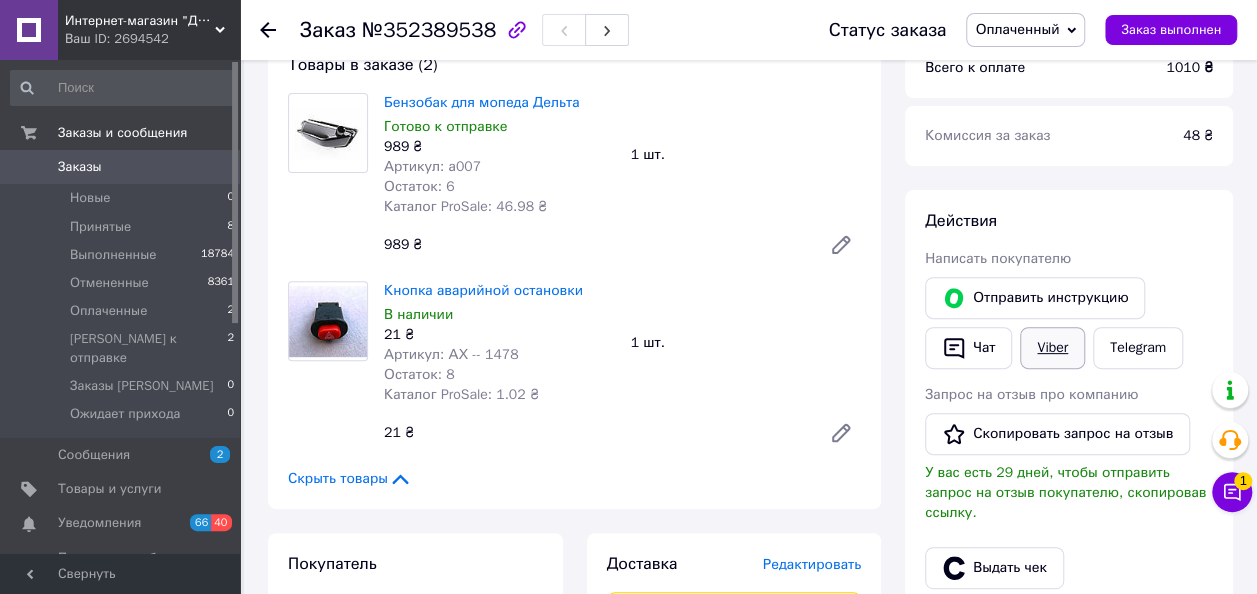 scroll, scrollTop: 245, scrollLeft: 0, axis: vertical 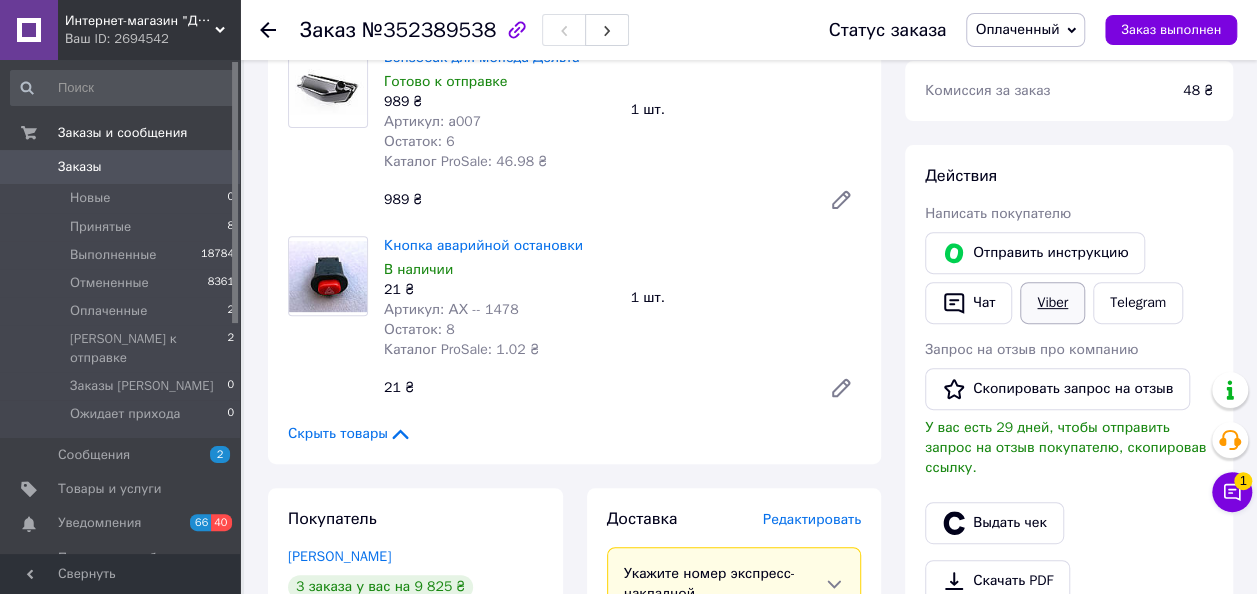 click on "Viber" at bounding box center (1052, 303) 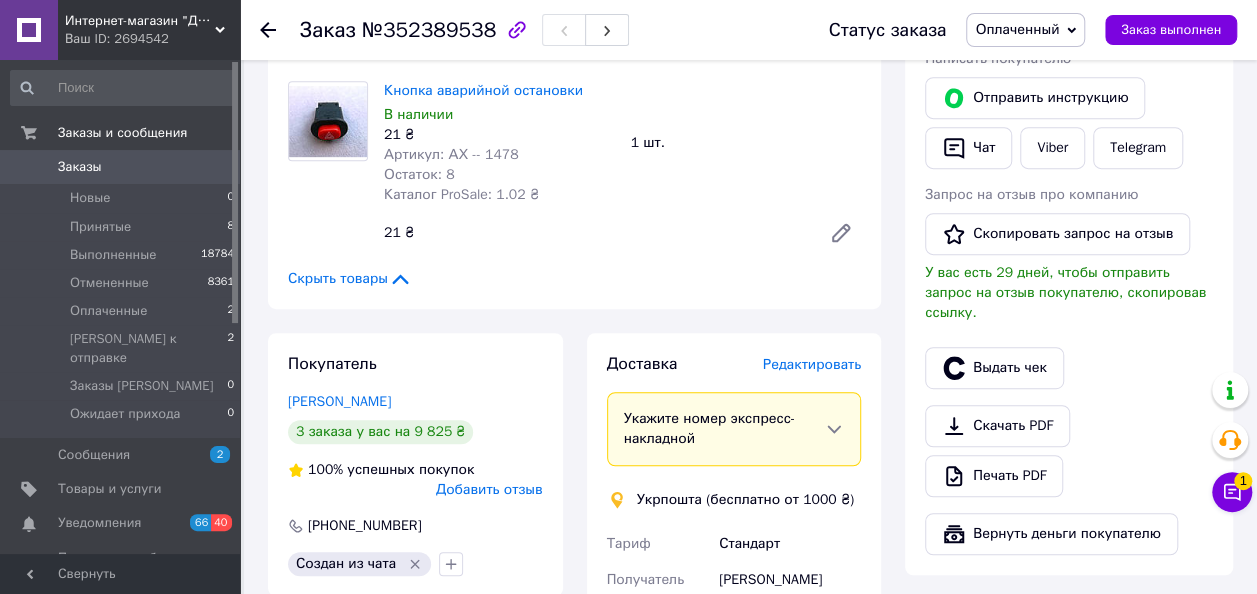 scroll, scrollTop: 500, scrollLeft: 0, axis: vertical 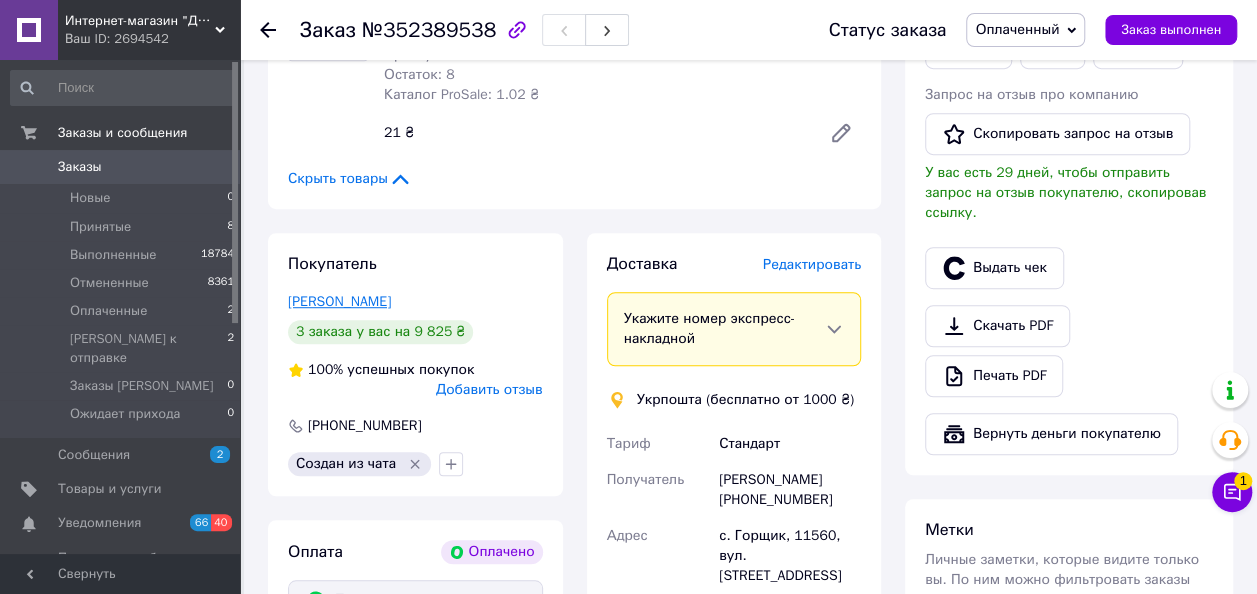 click on "Трохимчук Виктор" at bounding box center (339, 301) 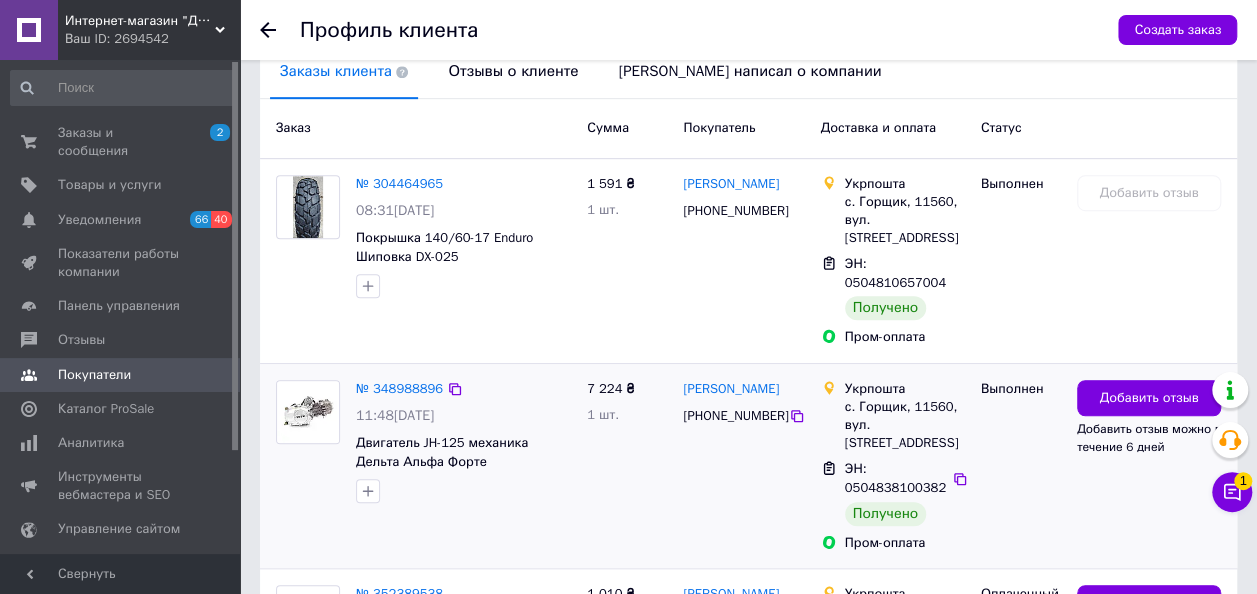 scroll, scrollTop: 655, scrollLeft: 0, axis: vertical 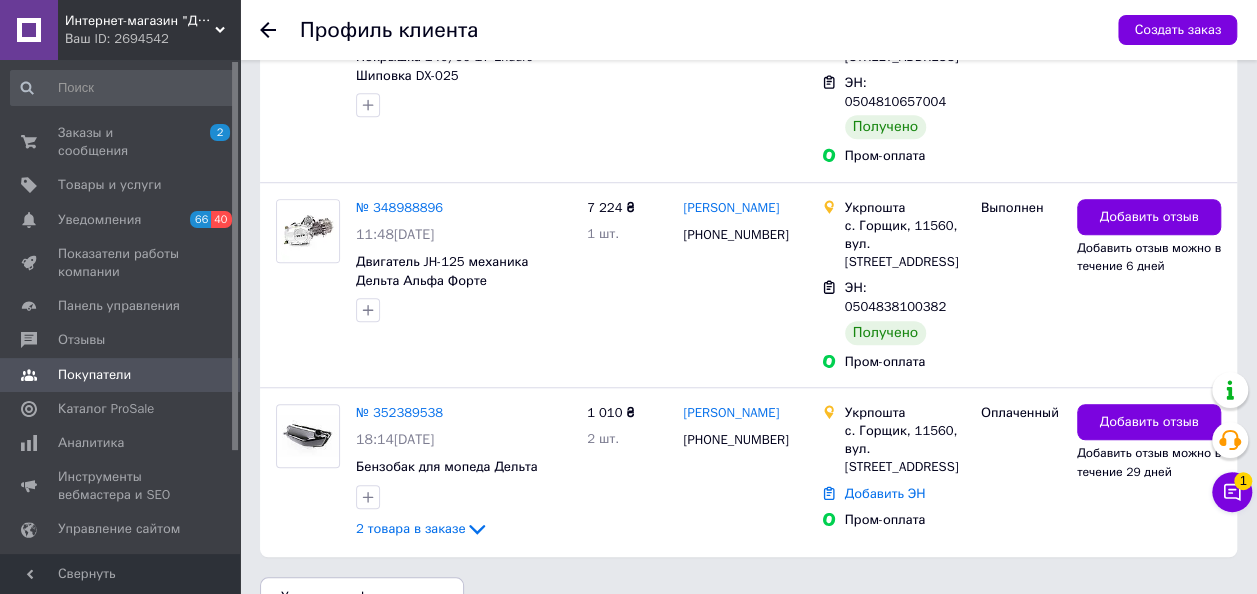 click 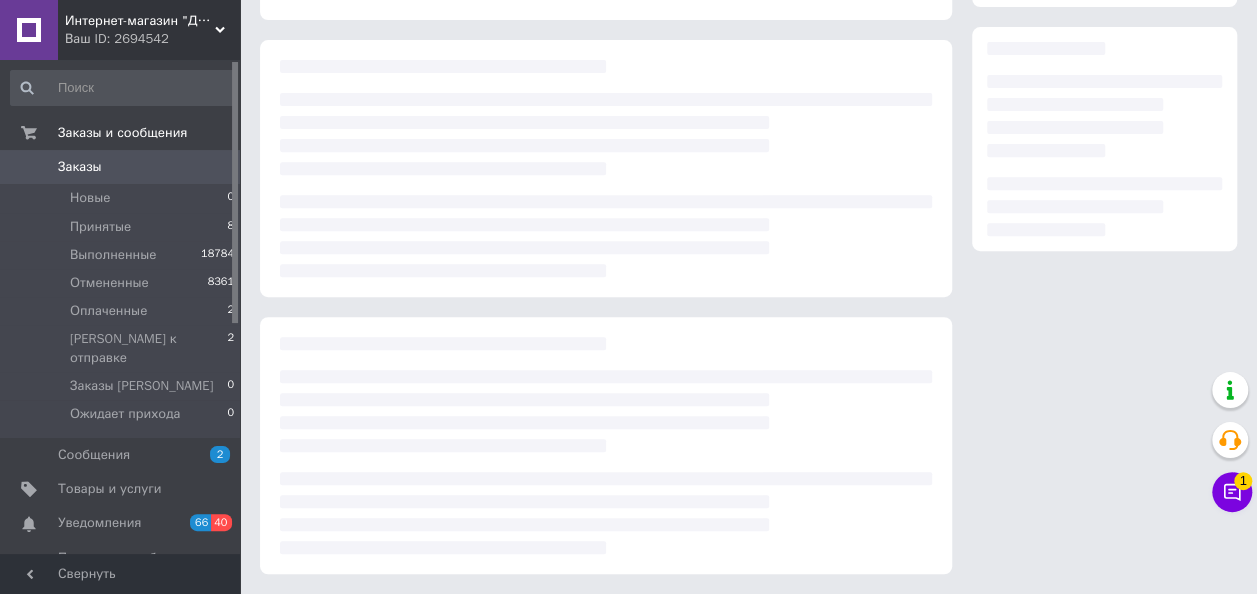 scroll, scrollTop: 320, scrollLeft: 0, axis: vertical 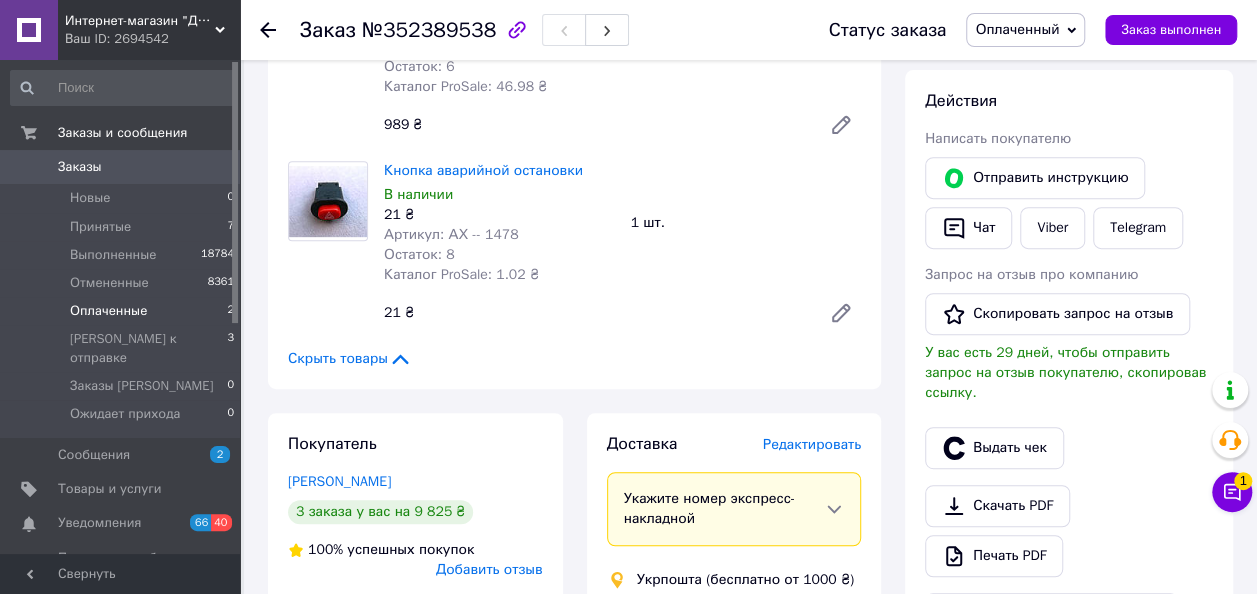 click on "Оплаченные 2" at bounding box center [123, 311] 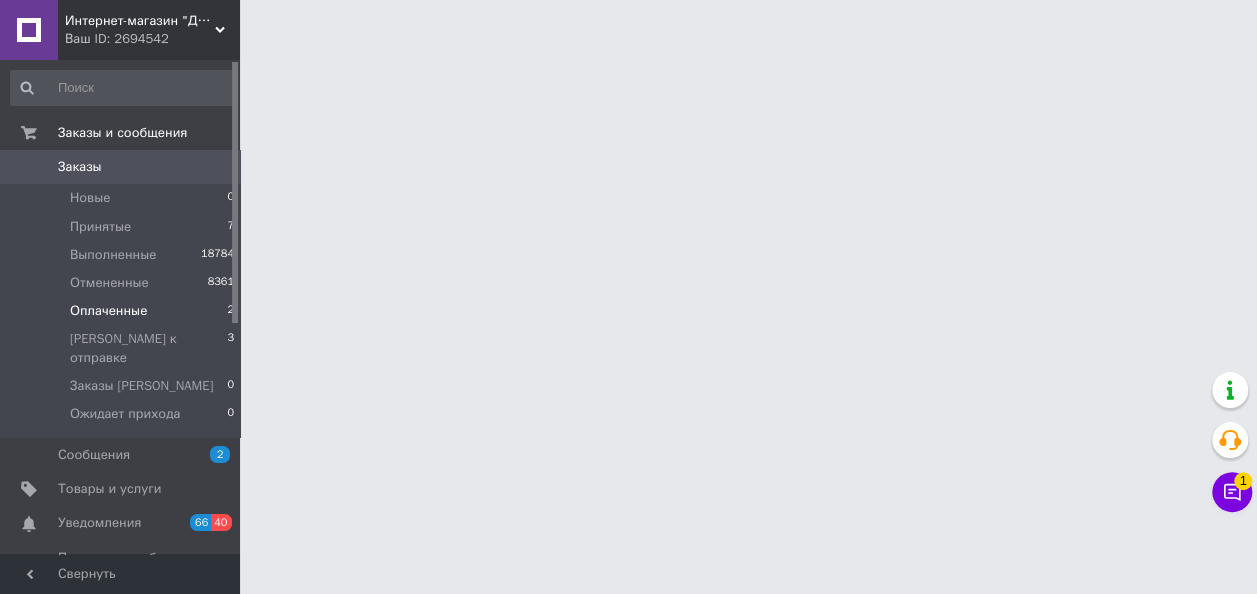 scroll, scrollTop: 0, scrollLeft: 0, axis: both 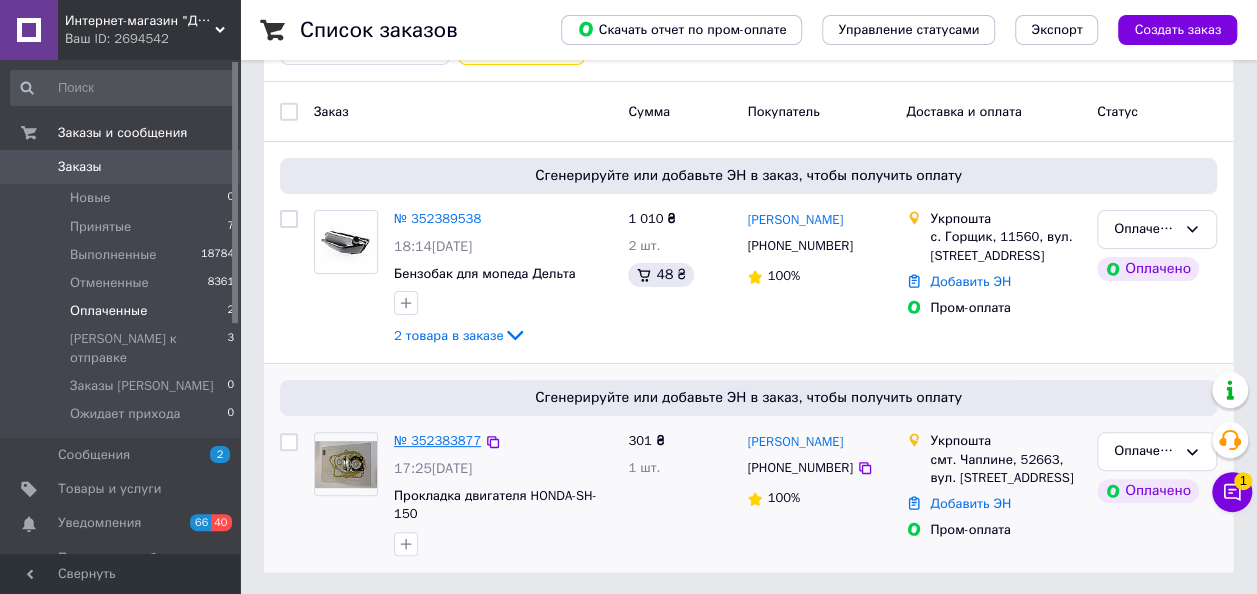 click on "№ 352383877" at bounding box center (437, 440) 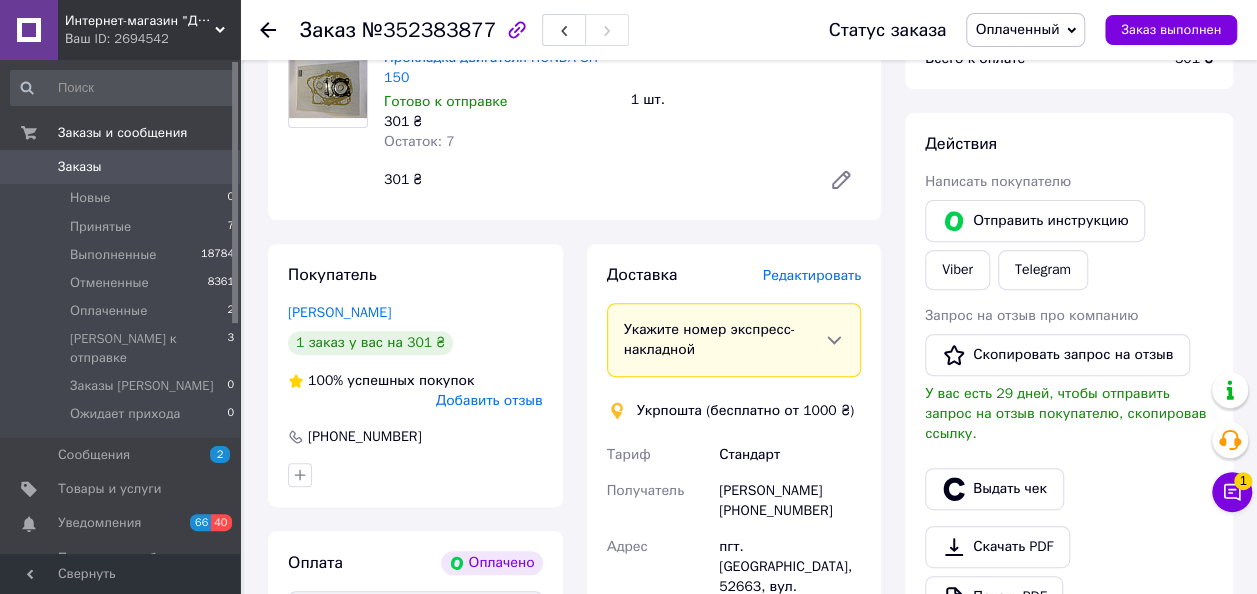scroll, scrollTop: 0, scrollLeft: 0, axis: both 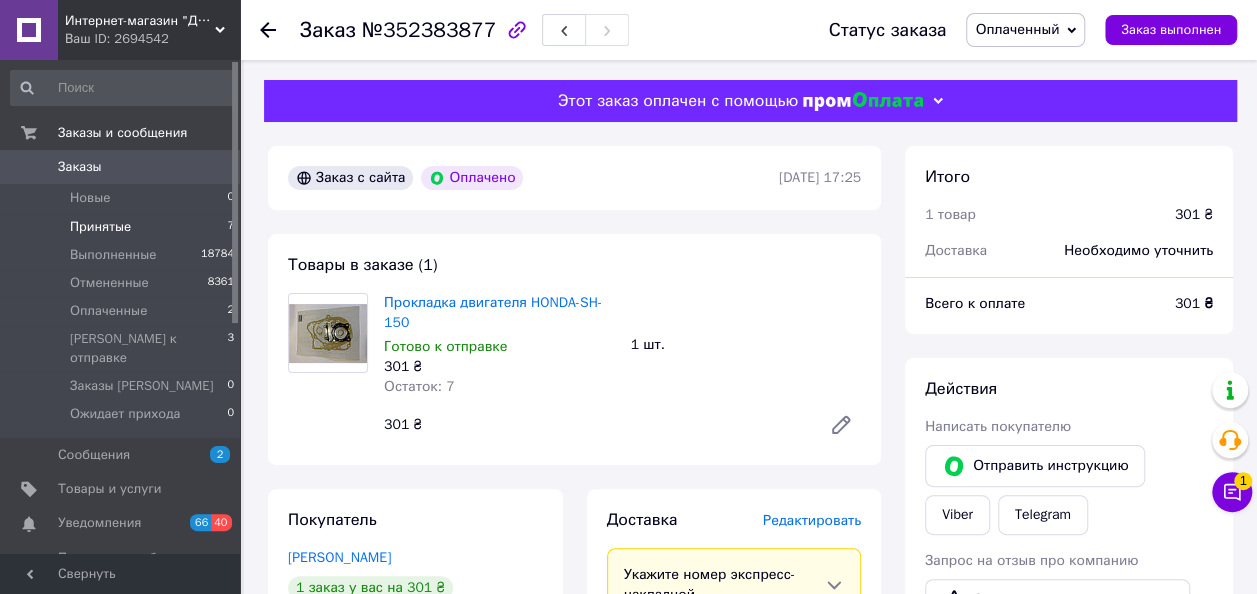 click on "Принятые 7" at bounding box center [123, 227] 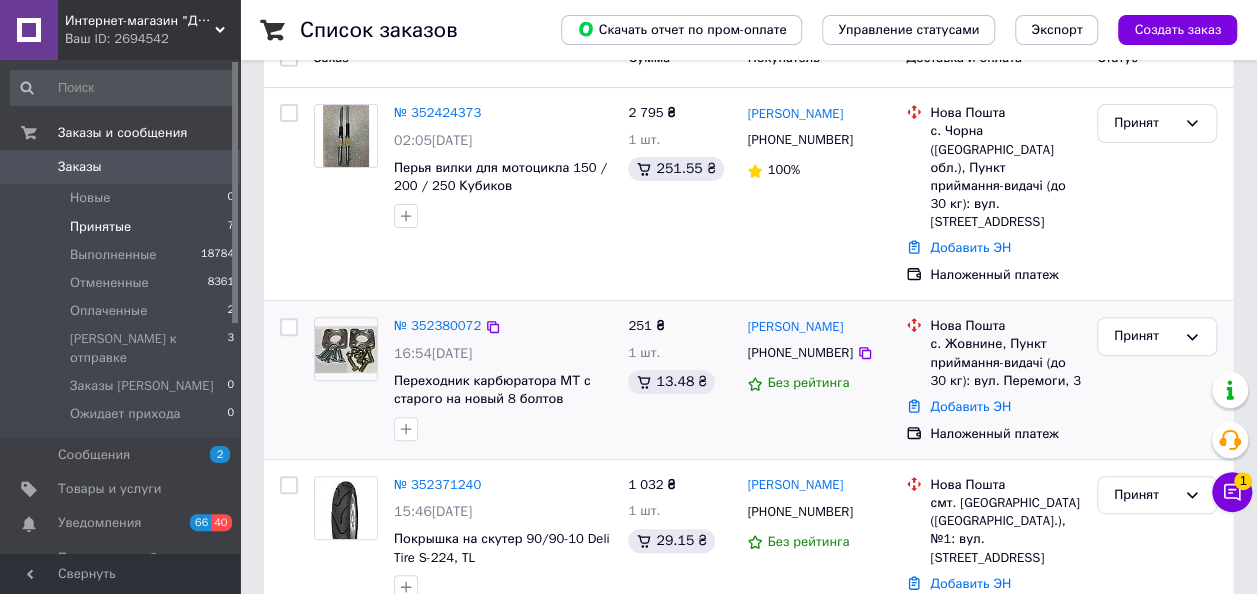 scroll, scrollTop: 200, scrollLeft: 0, axis: vertical 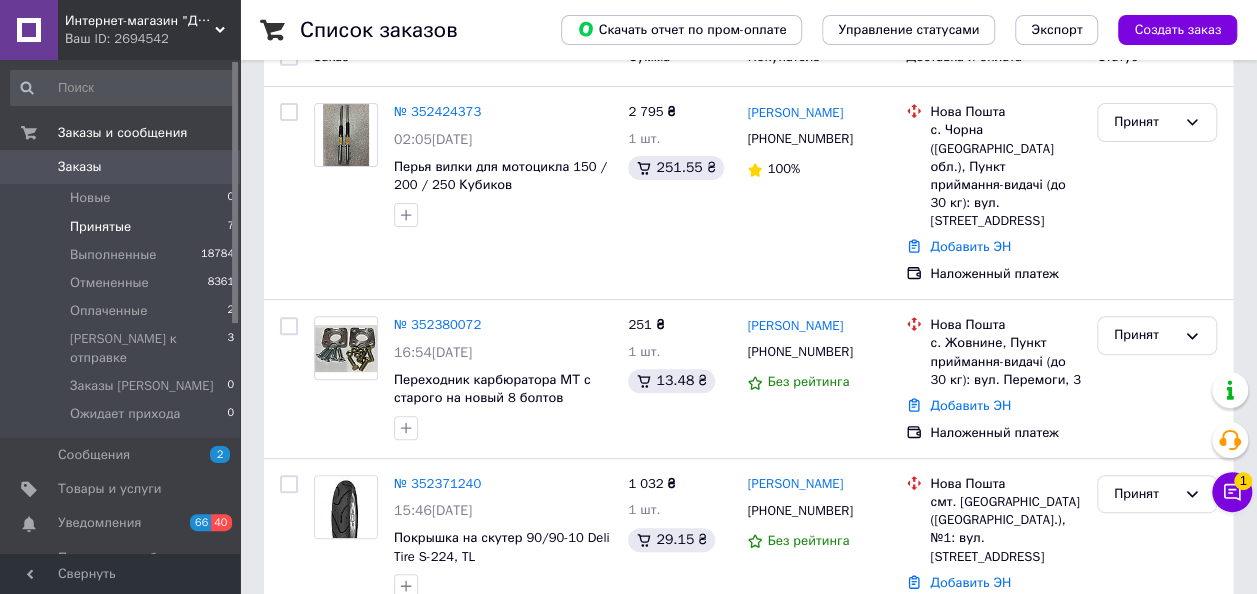 click on "Принятые" at bounding box center (100, 227) 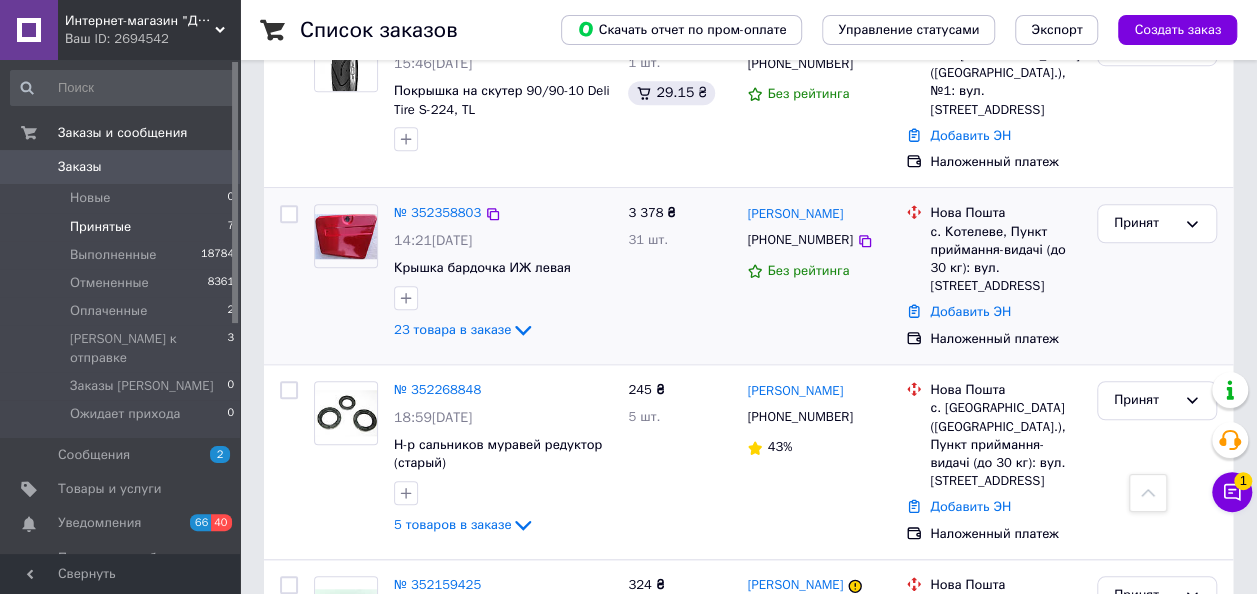 scroll, scrollTop: 482, scrollLeft: 0, axis: vertical 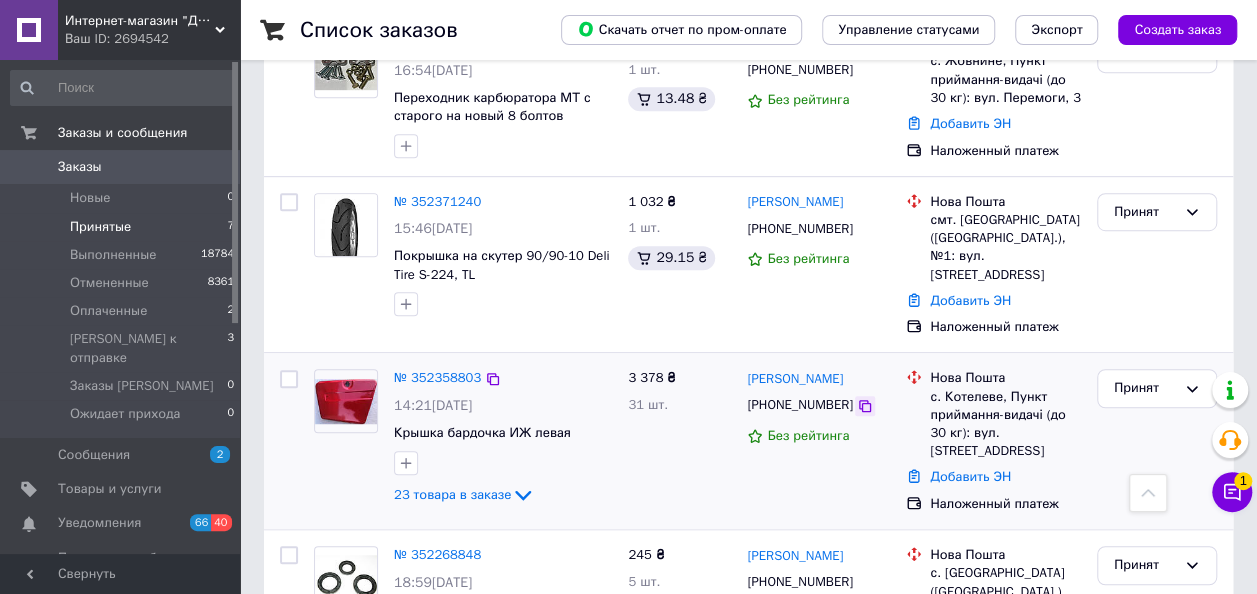 click 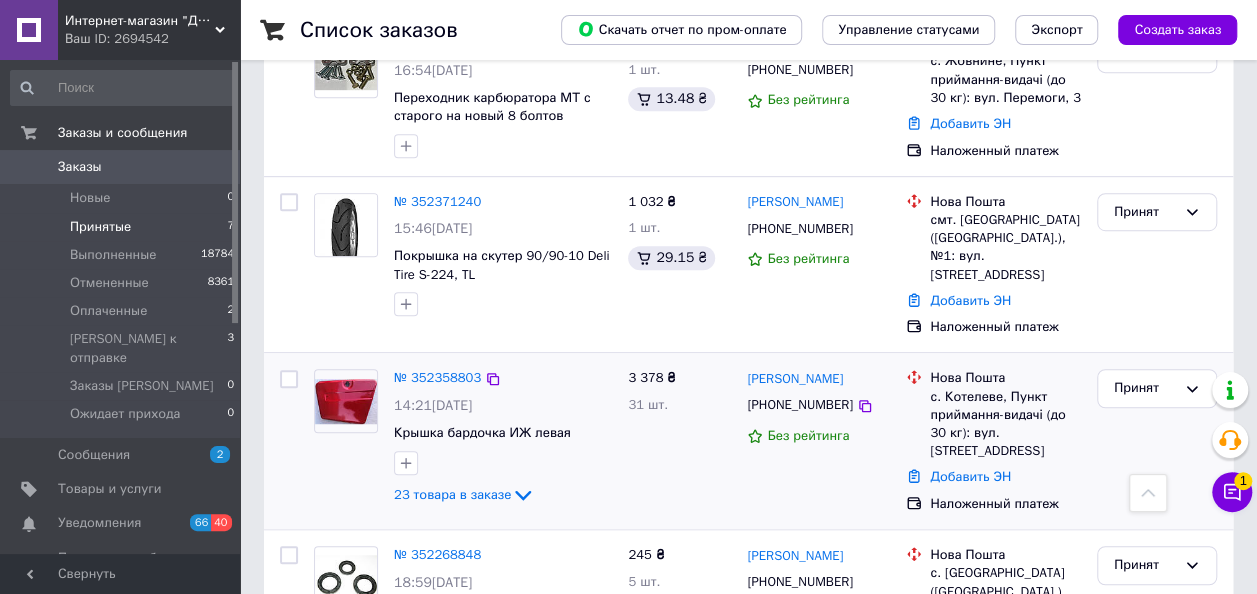 click on "№ 352358803" at bounding box center (437, 378) 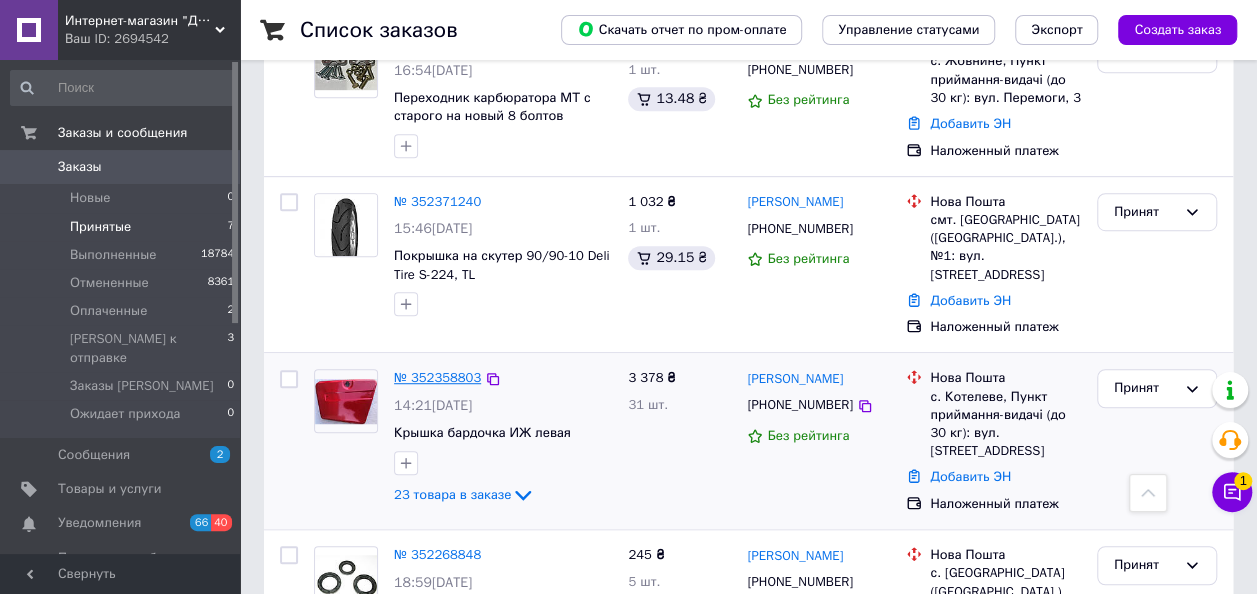 click on "№ 352358803" at bounding box center (437, 377) 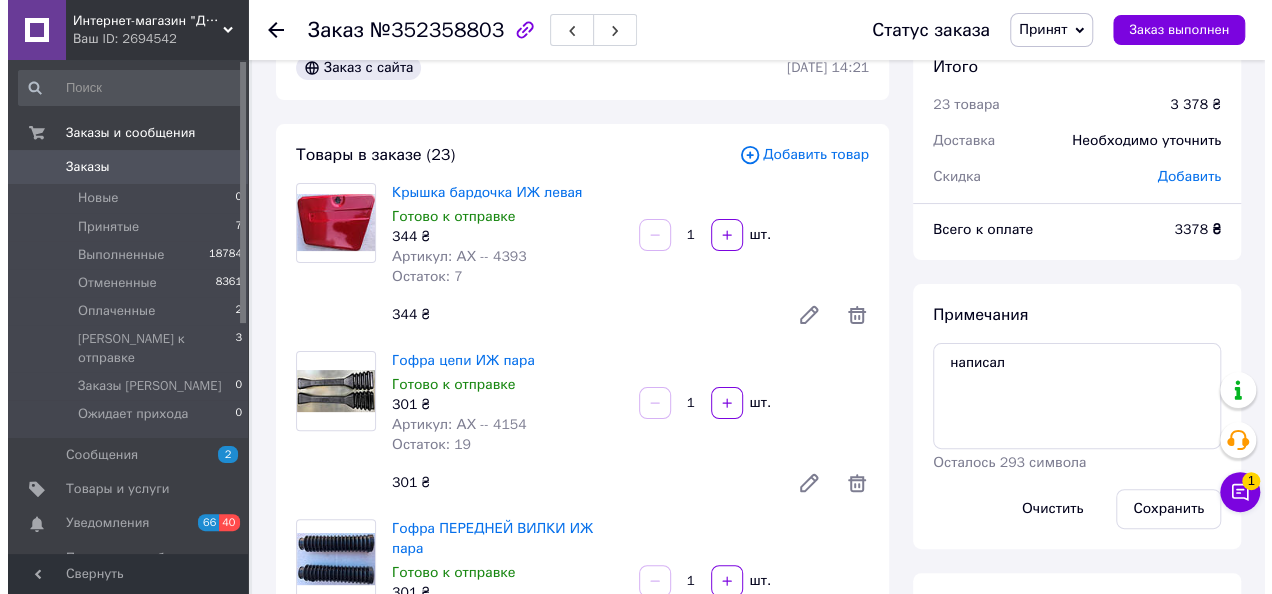 scroll, scrollTop: 0, scrollLeft: 0, axis: both 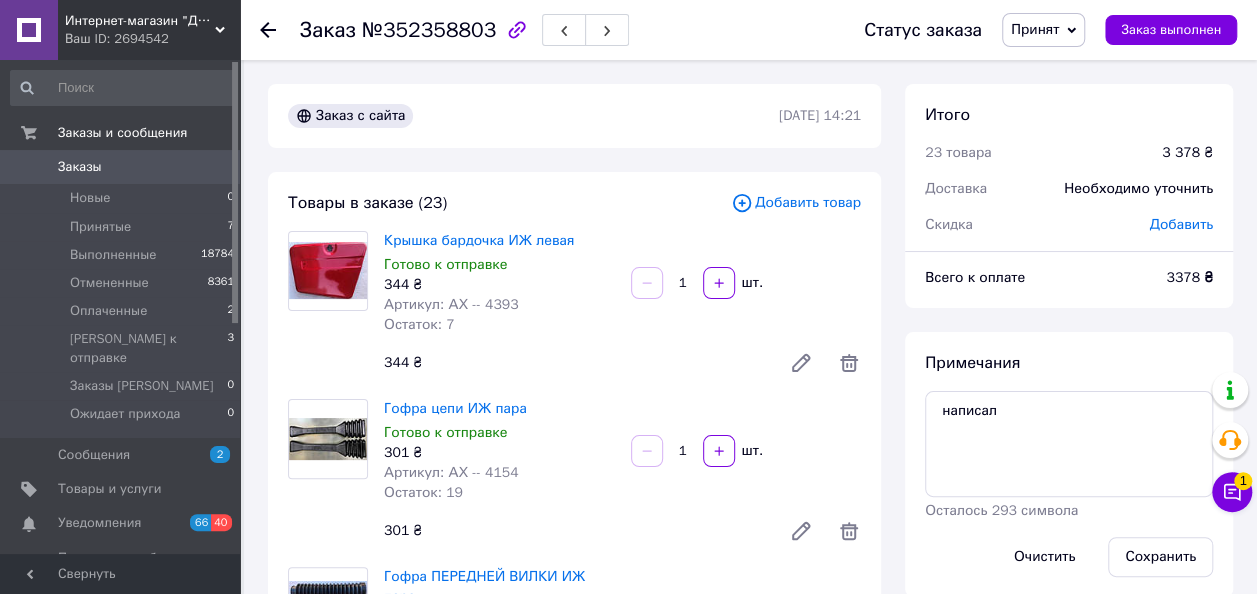 click on "Добавить товар" at bounding box center [796, 203] 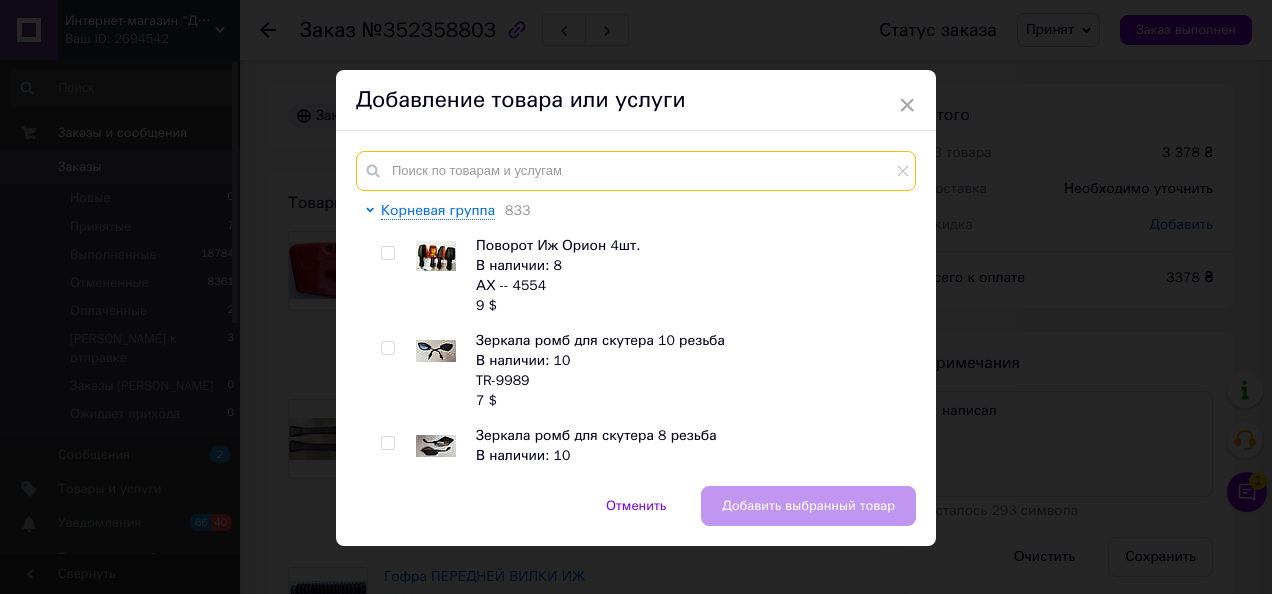 click at bounding box center (636, 171) 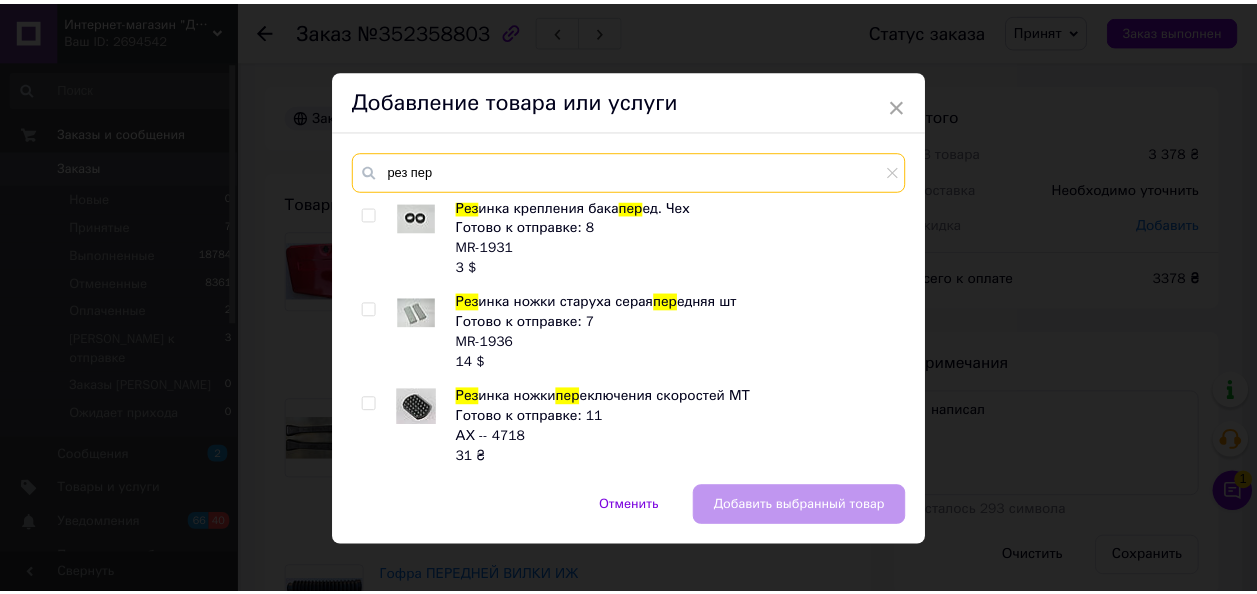 scroll, scrollTop: 0, scrollLeft: 0, axis: both 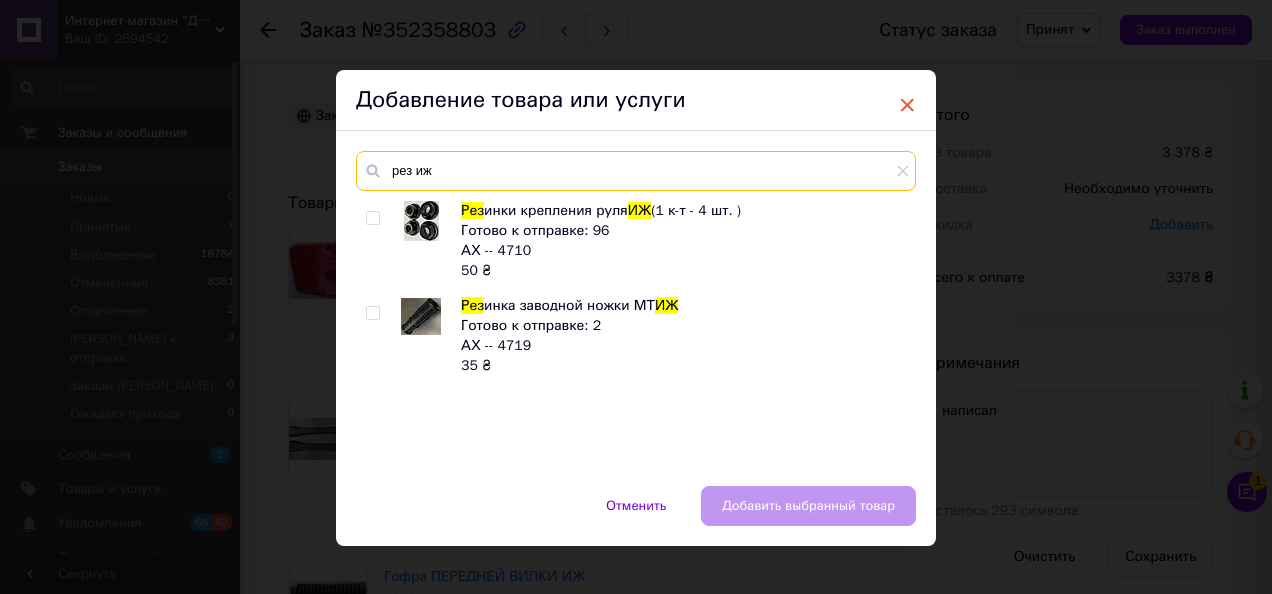 type on "рез иж" 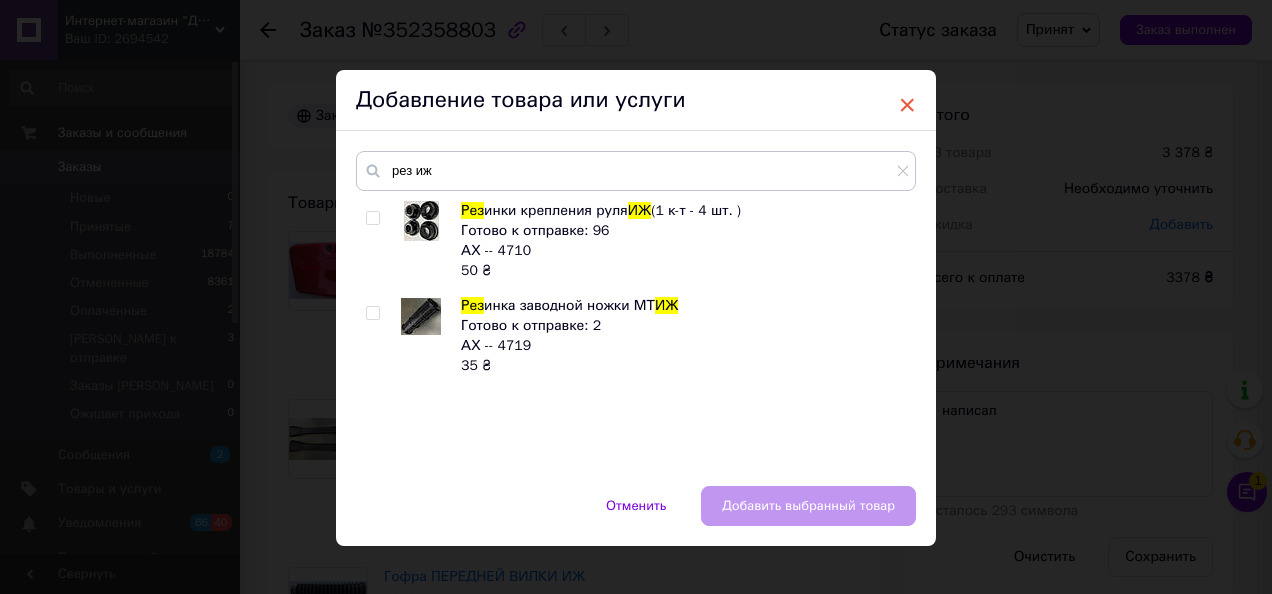click on "×" at bounding box center (907, 105) 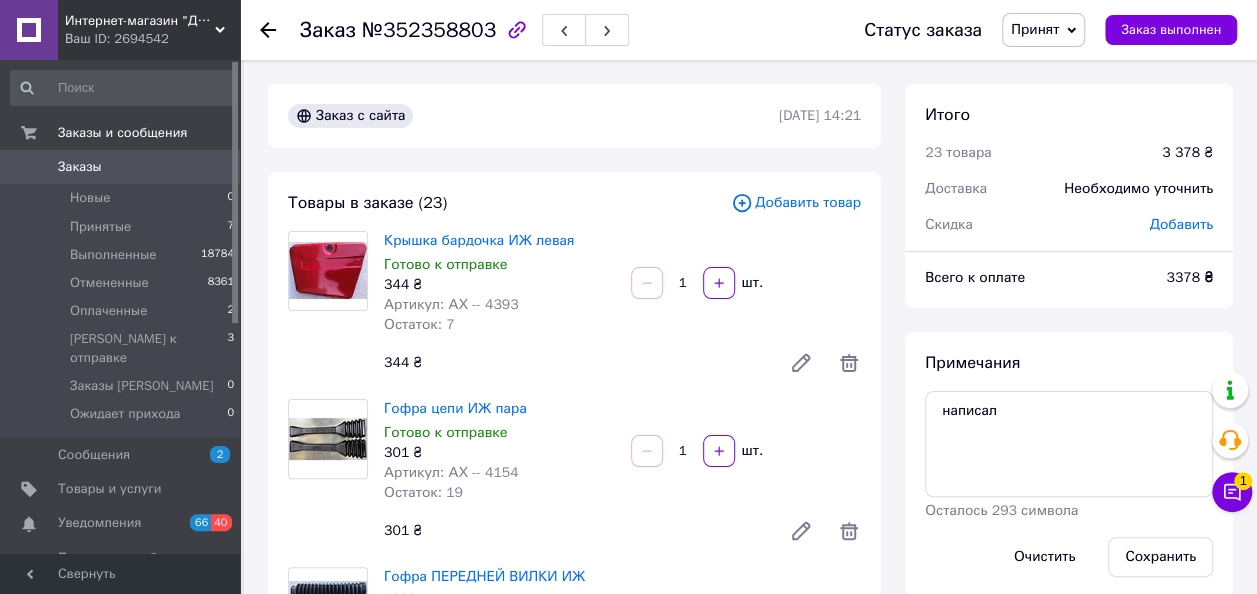 scroll, scrollTop: 400, scrollLeft: 0, axis: vertical 